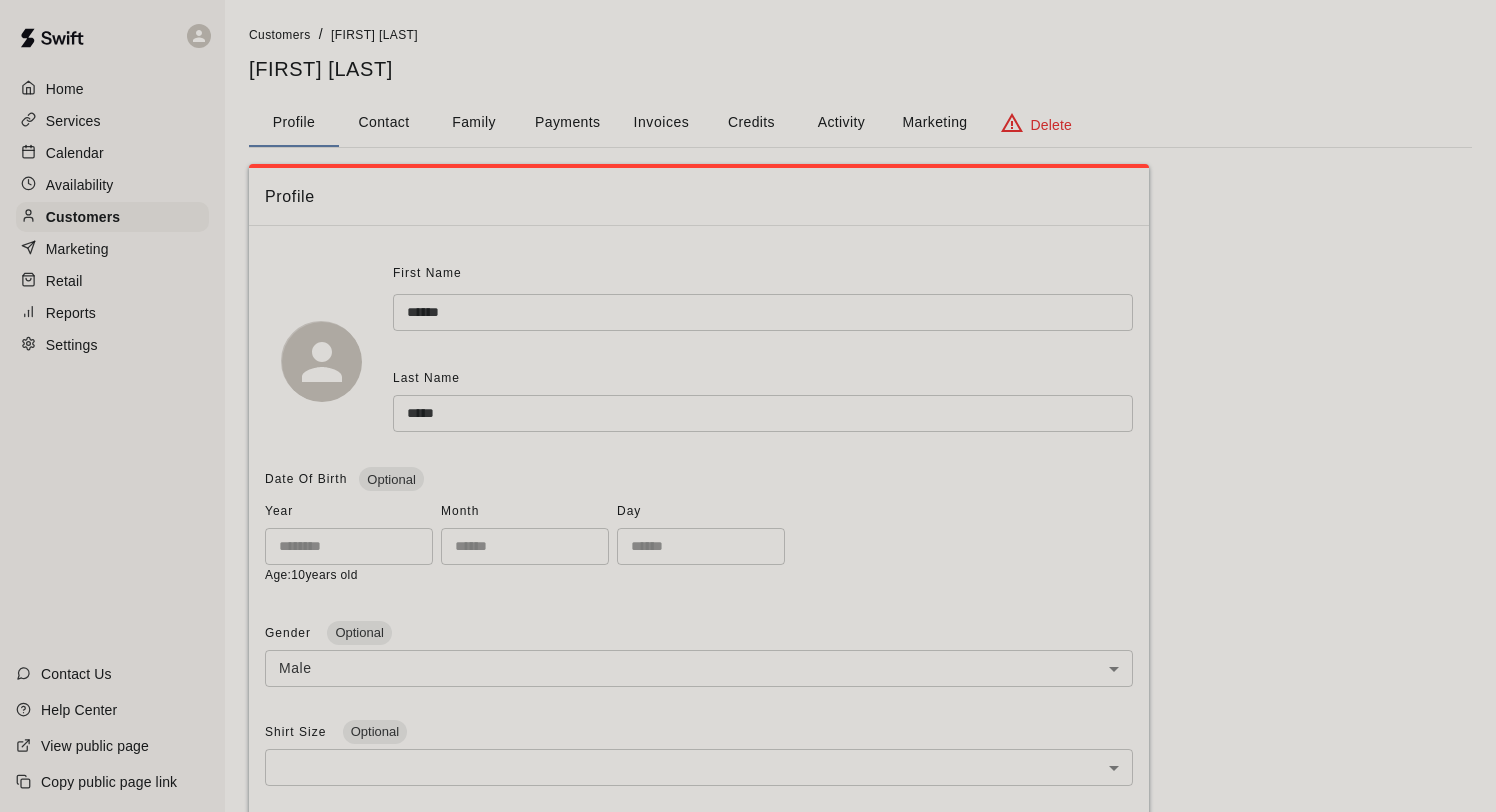 scroll, scrollTop: 0, scrollLeft: 0, axis: both 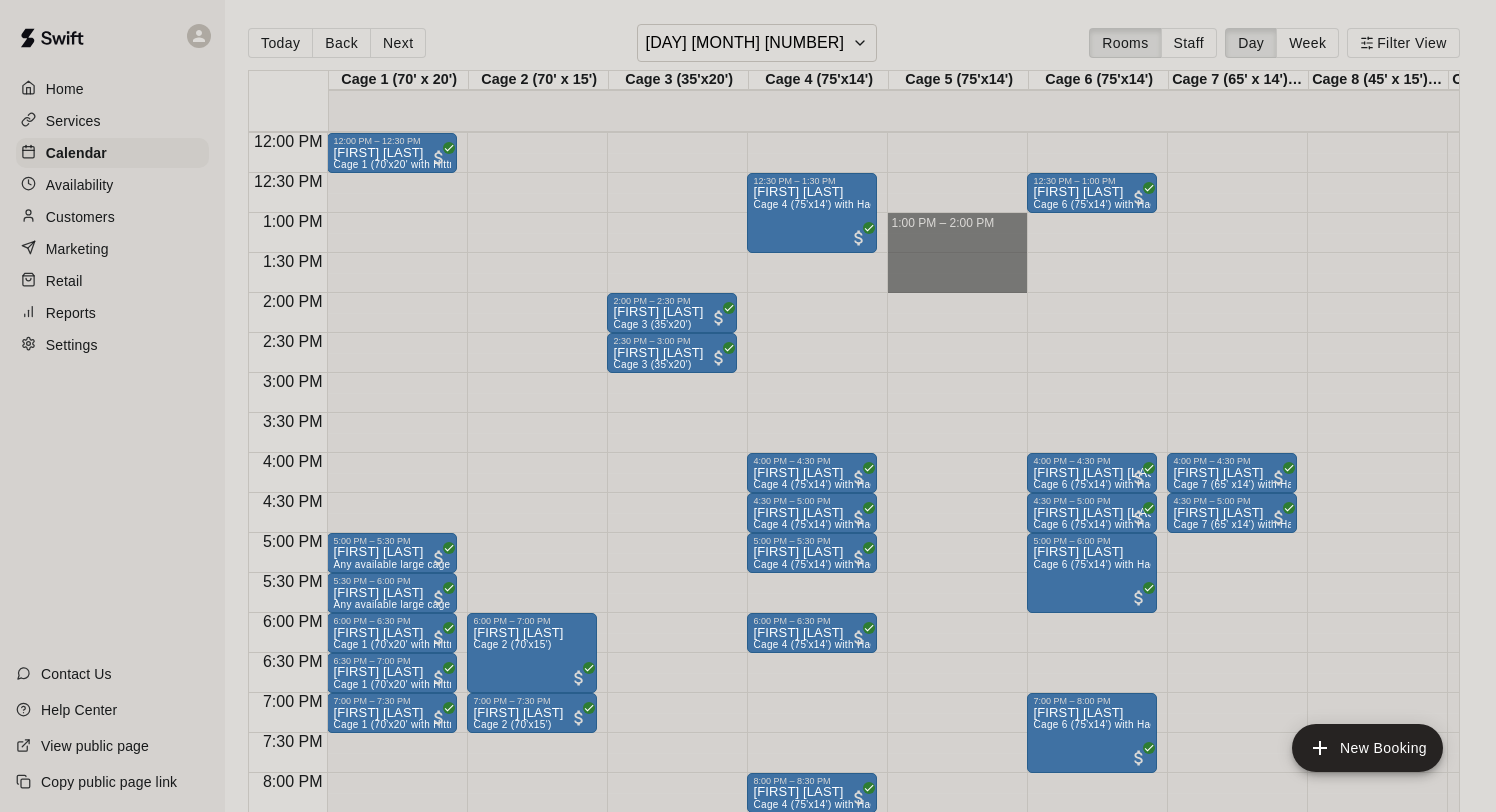 drag, startPoint x: 947, startPoint y: 220, endPoint x: 943, endPoint y: 293, distance: 73.109505 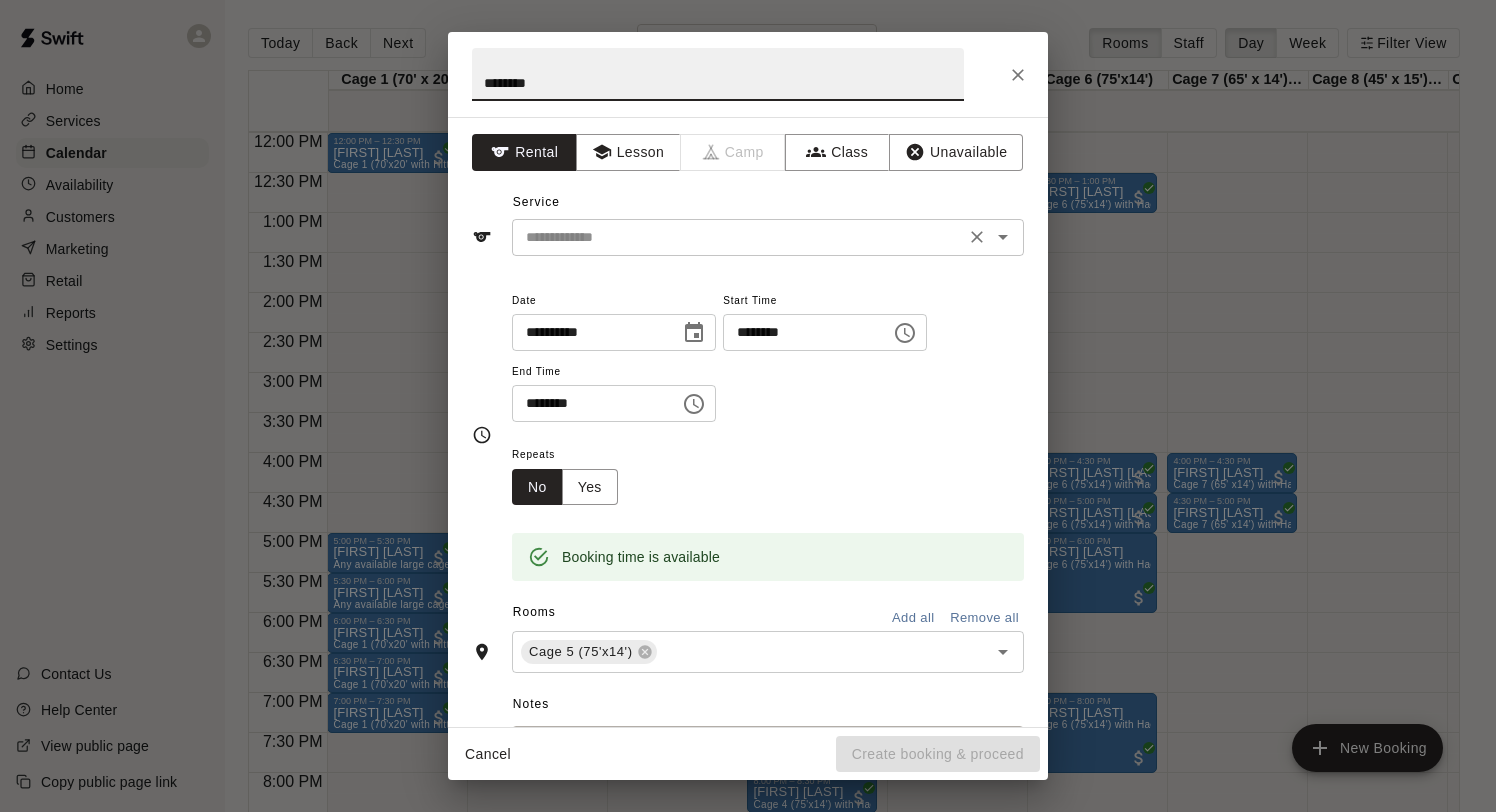 type on "********" 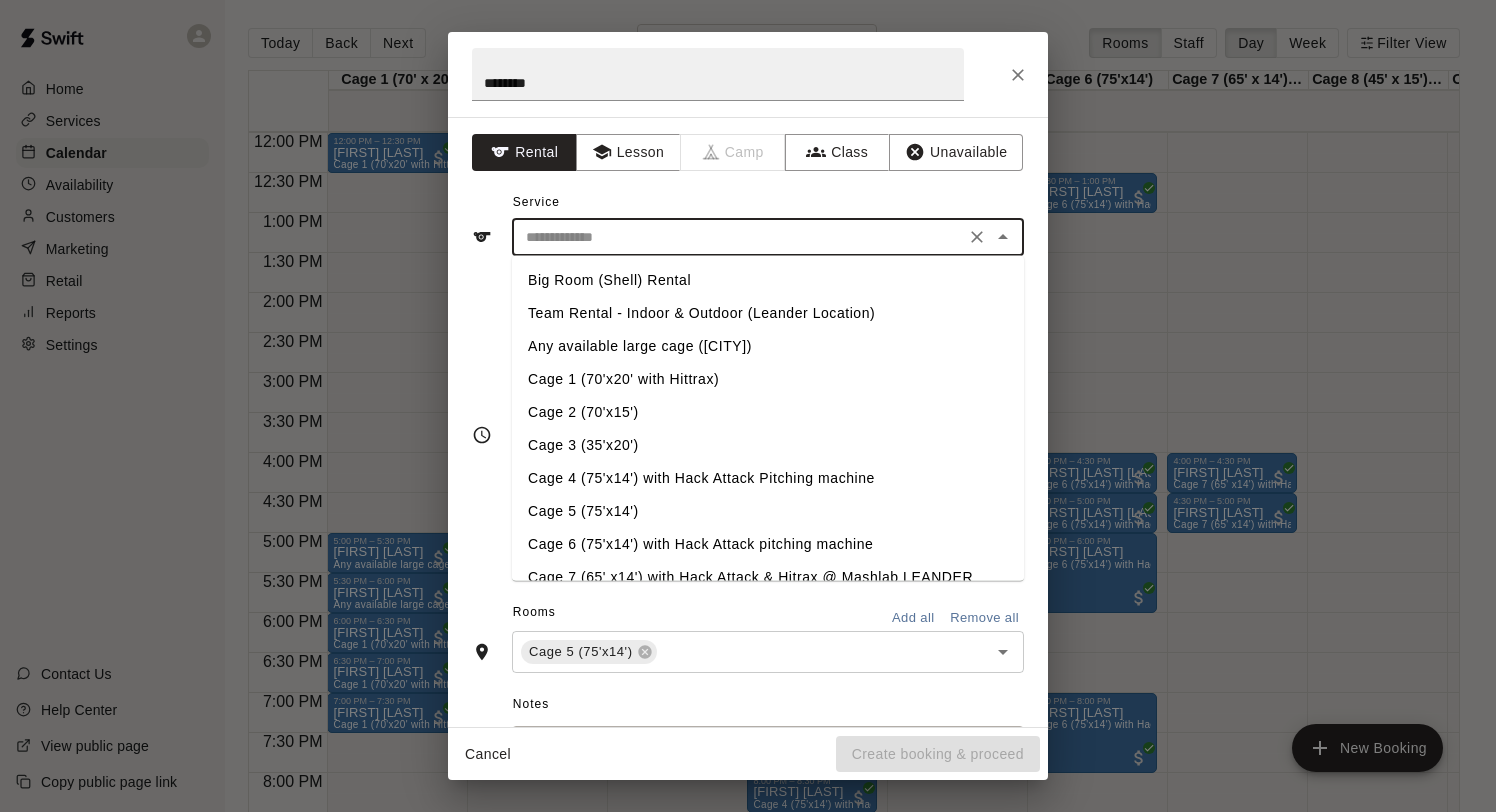 click at bounding box center [738, 237] 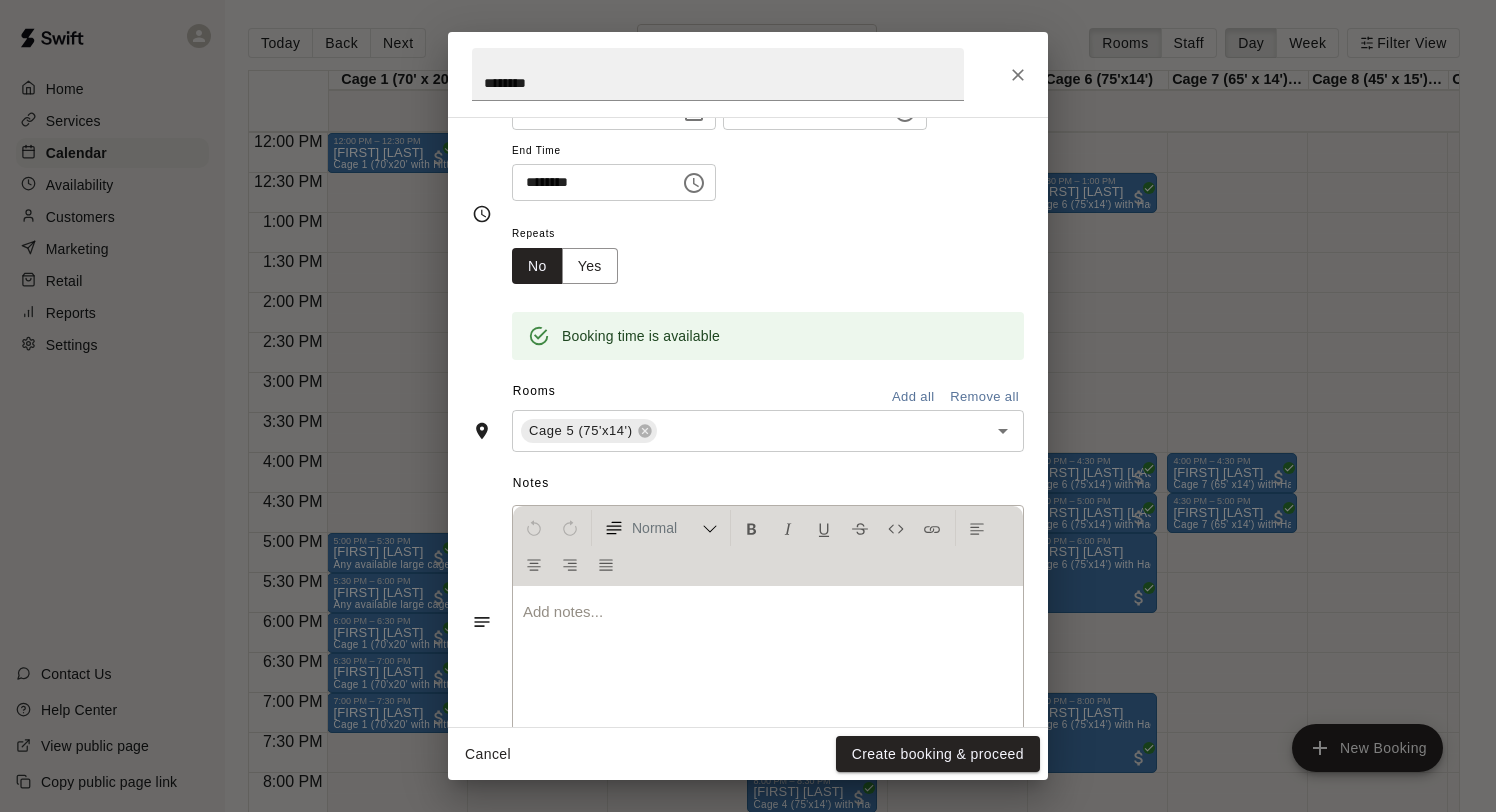 scroll, scrollTop: 243, scrollLeft: 0, axis: vertical 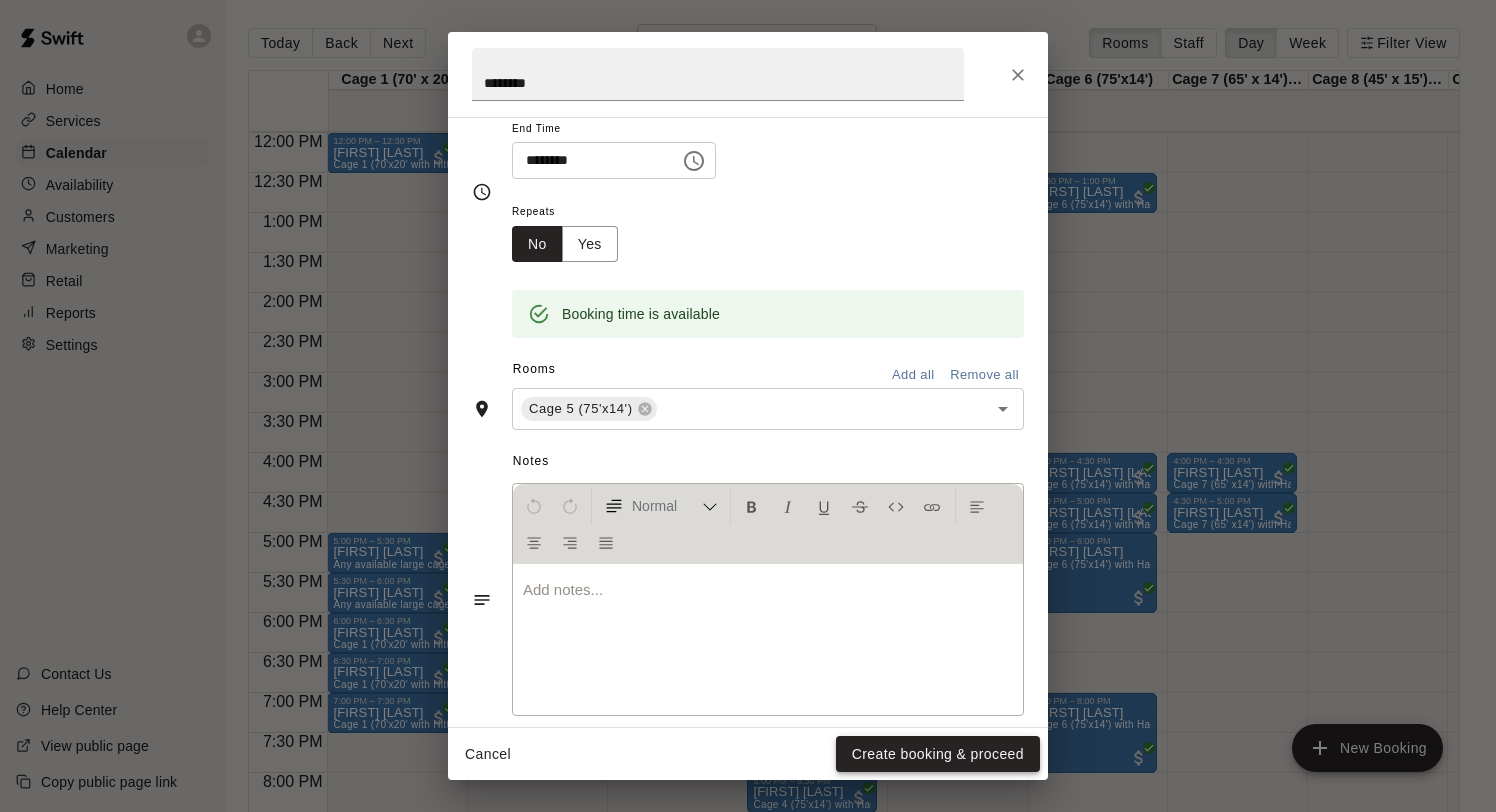 click on "Create booking & proceed" at bounding box center [938, 754] 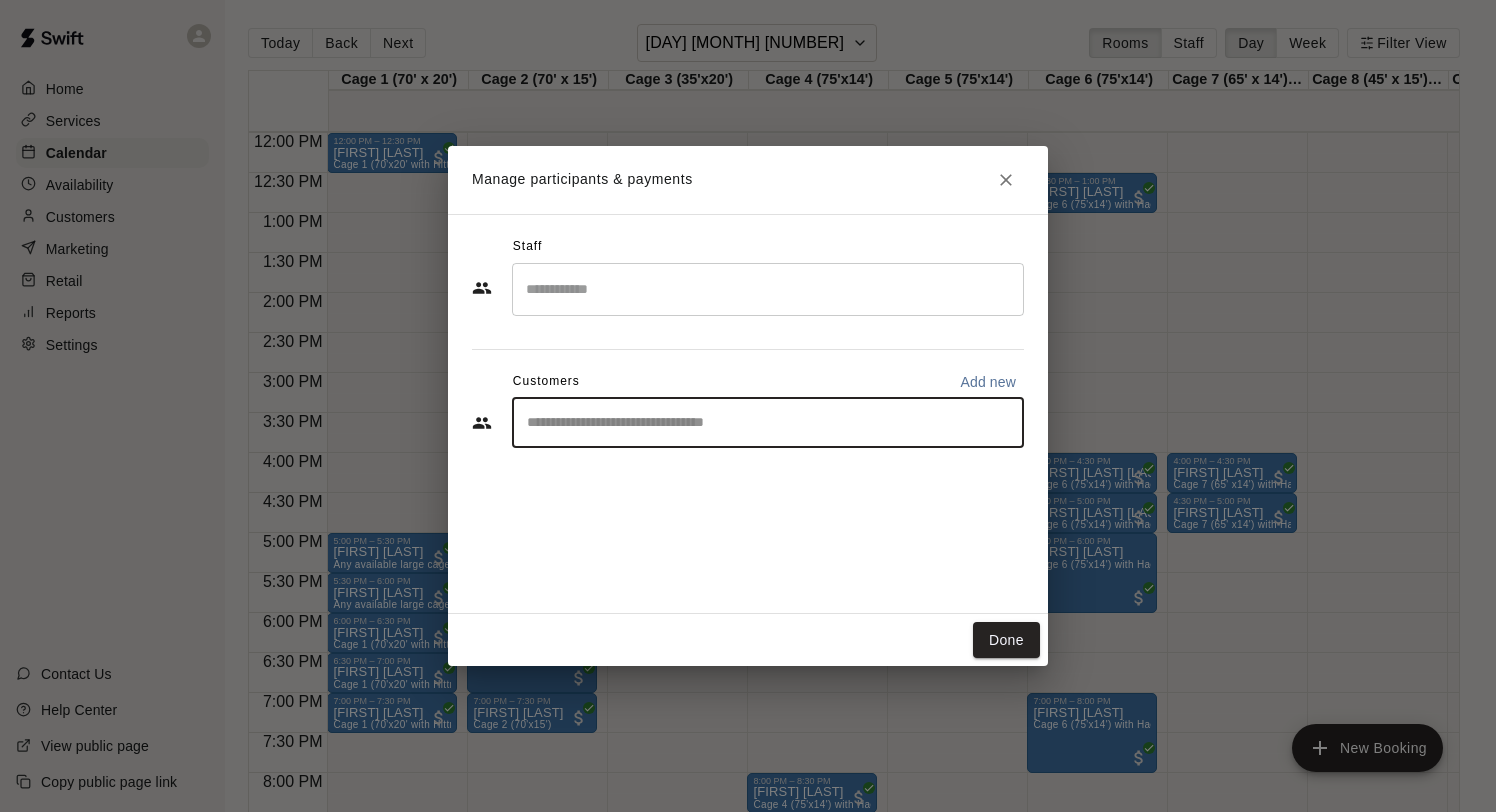 click at bounding box center [768, 423] 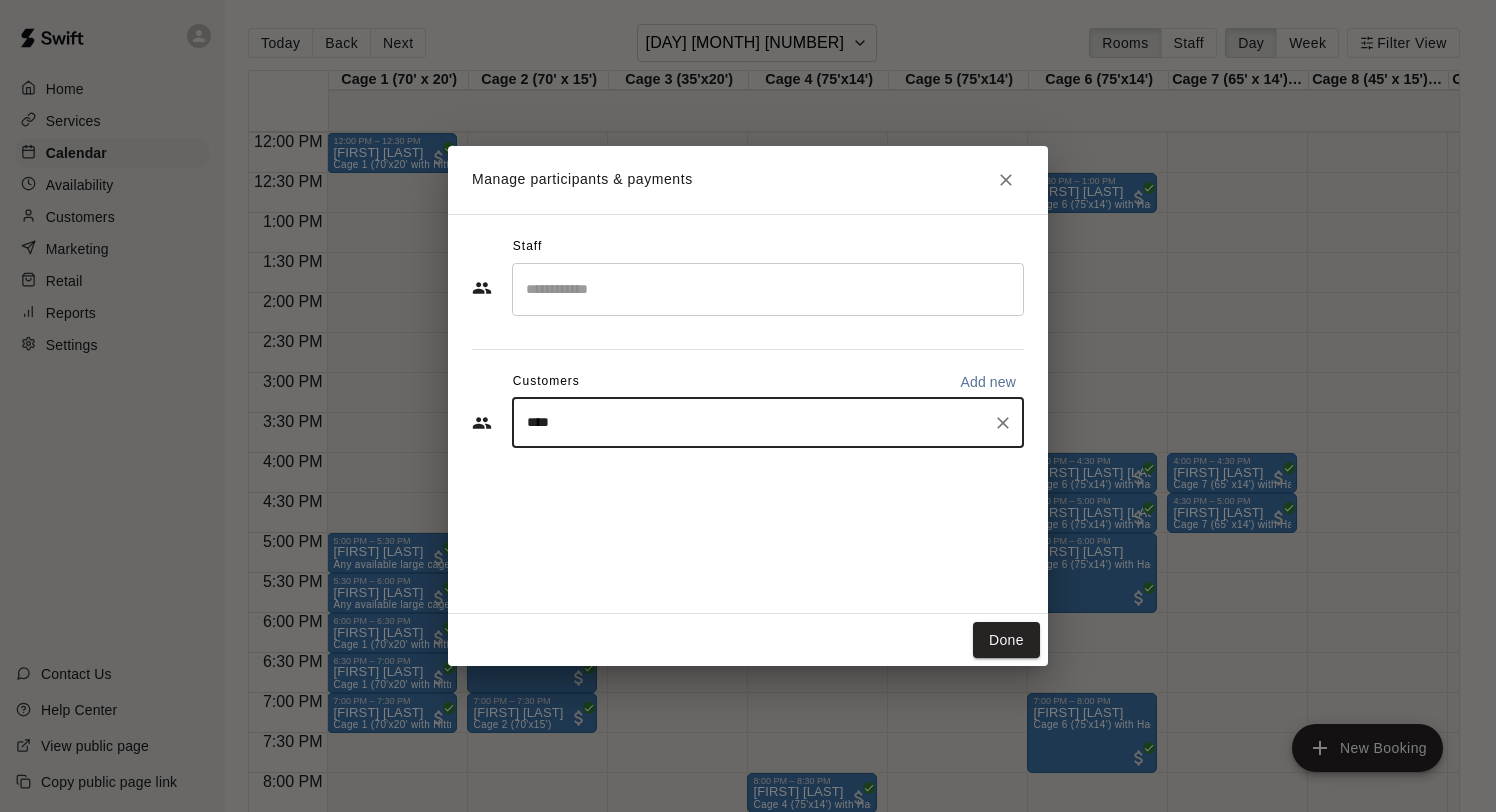 type on "*****" 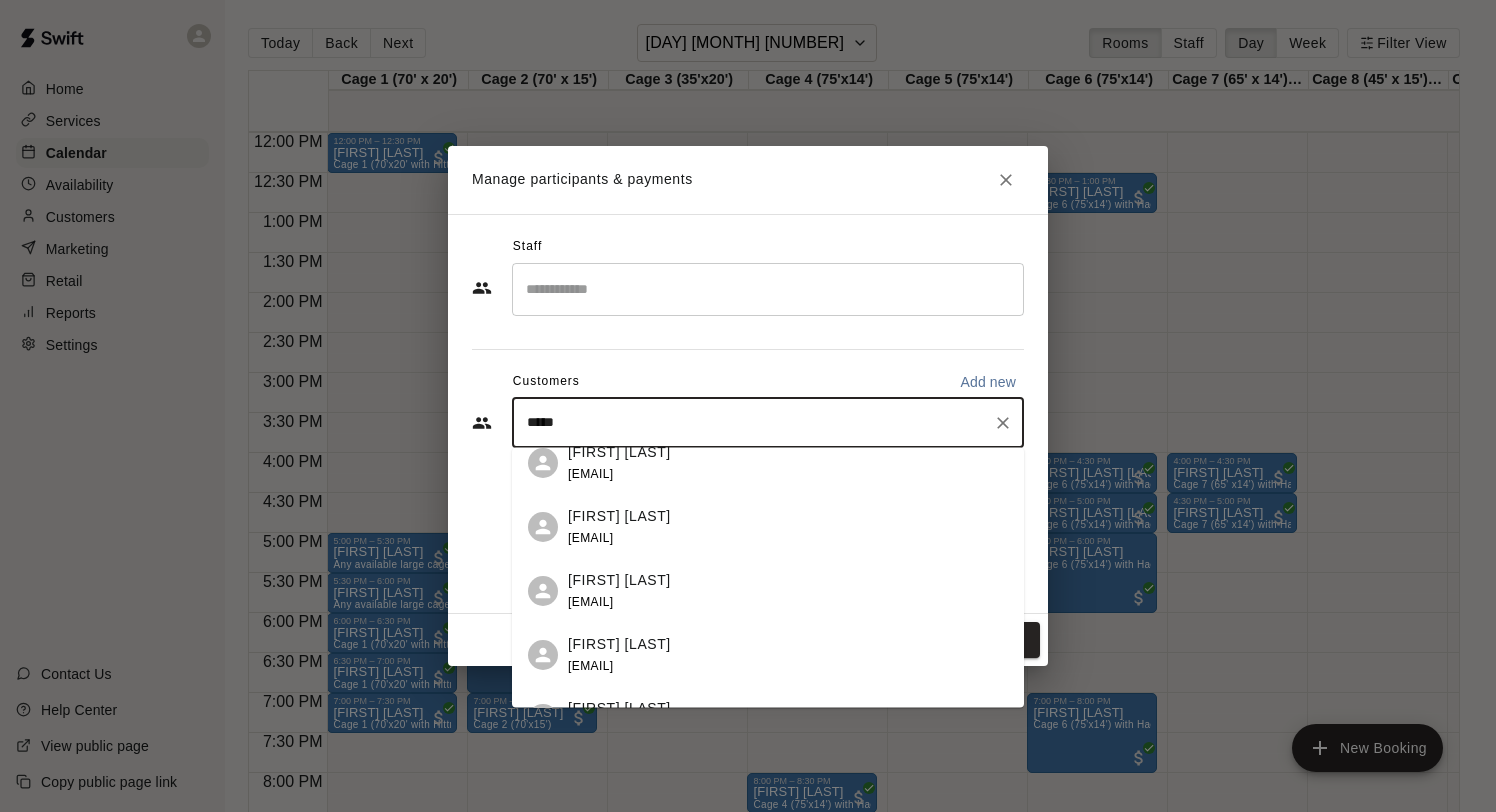 scroll, scrollTop: 338, scrollLeft: 0, axis: vertical 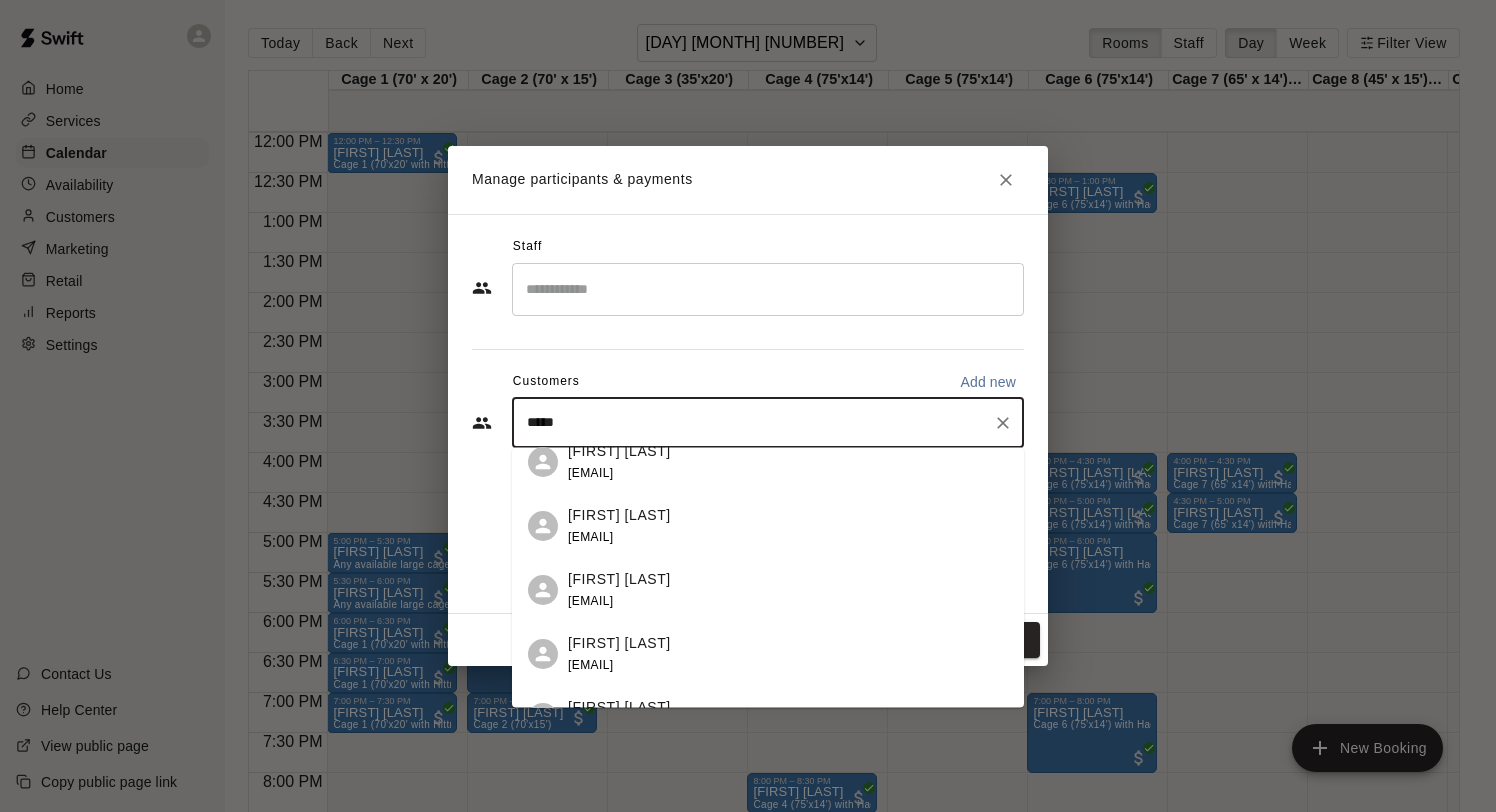 click on "[EMAIL]" at bounding box center [590, 536] 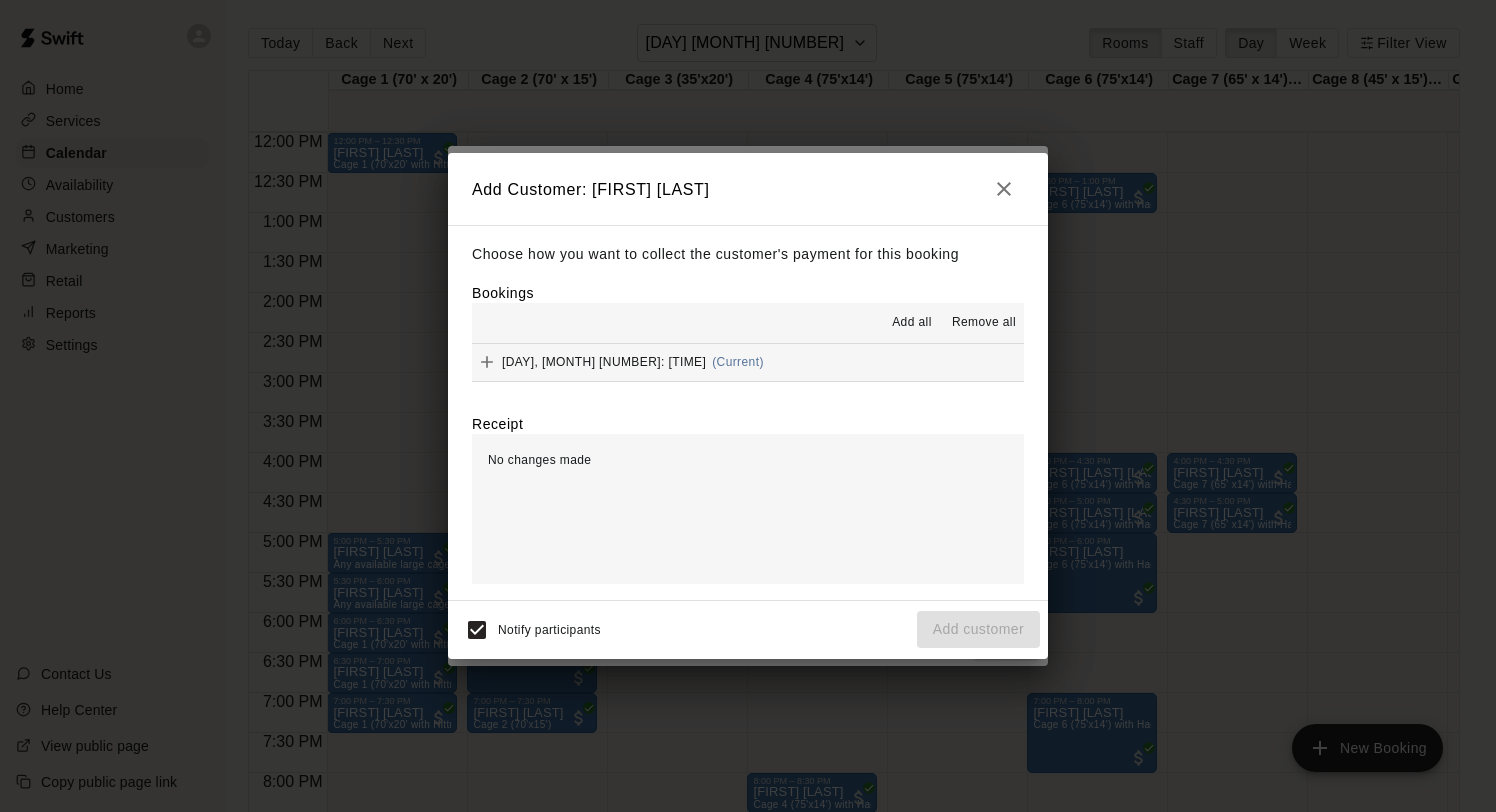 click on "Add all" at bounding box center (912, 323) 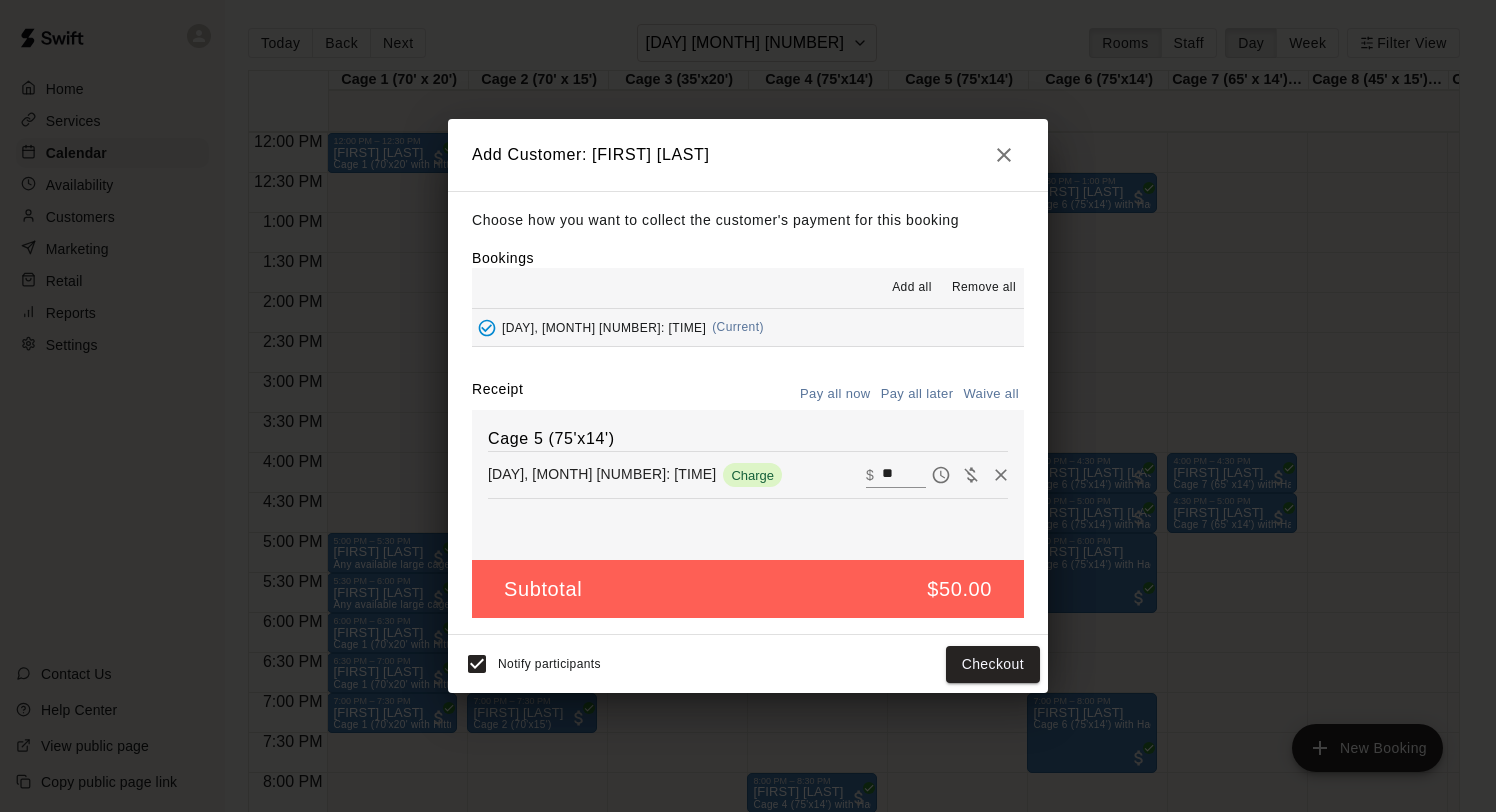 click on "Pay all later" at bounding box center [917, 394] 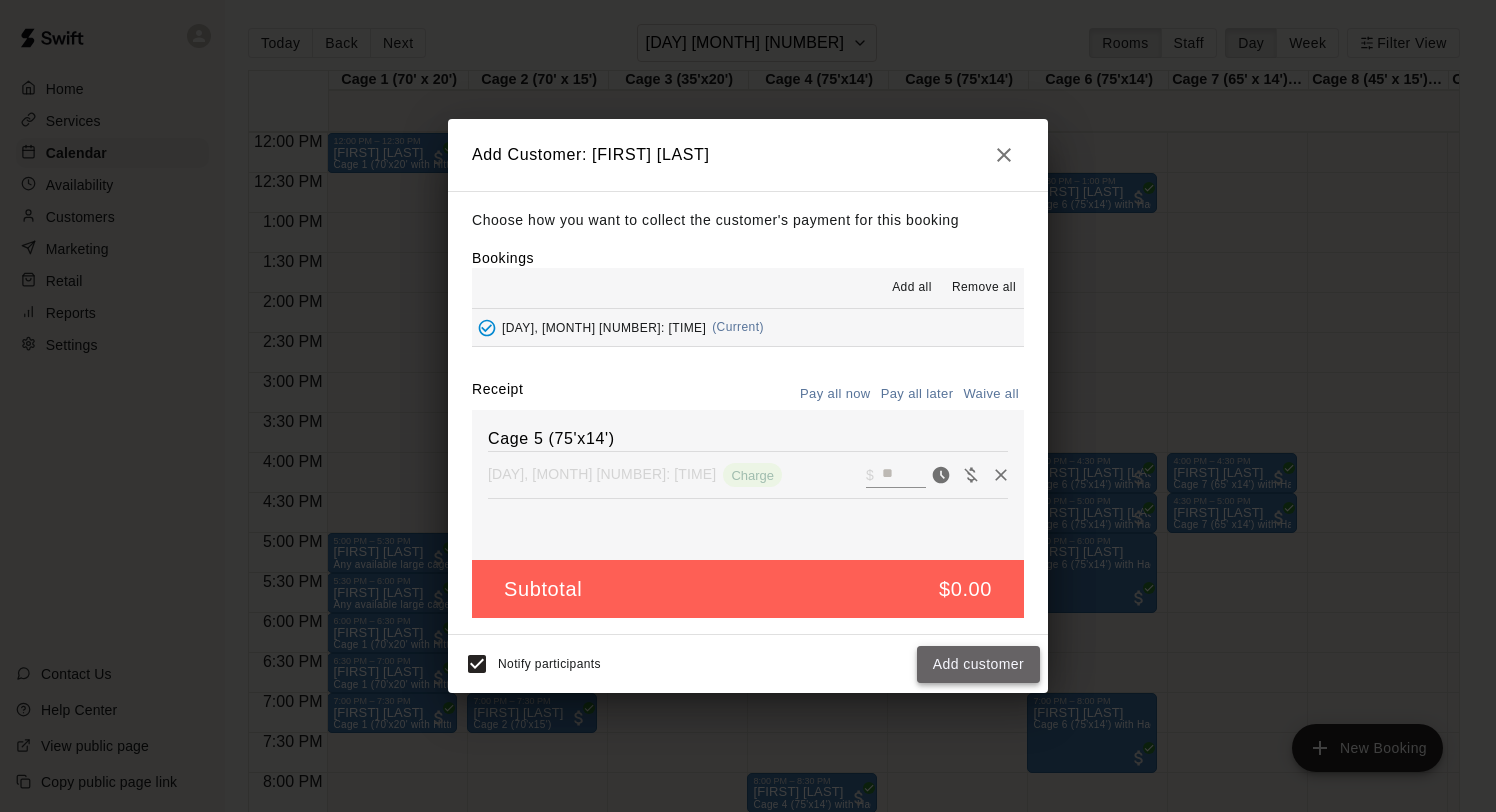 click on "Add customer" at bounding box center (978, 664) 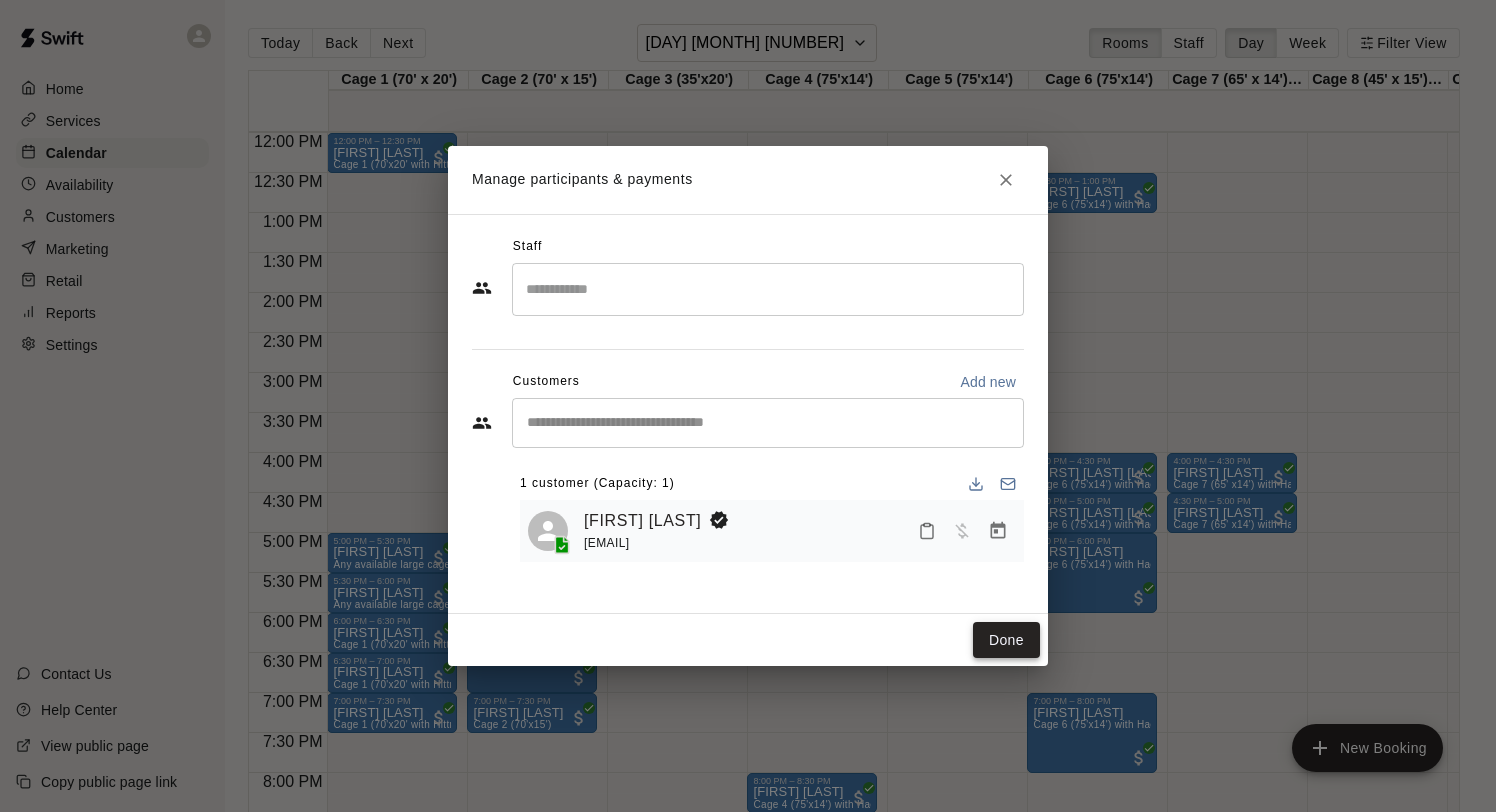 click on "Done" at bounding box center [1006, 640] 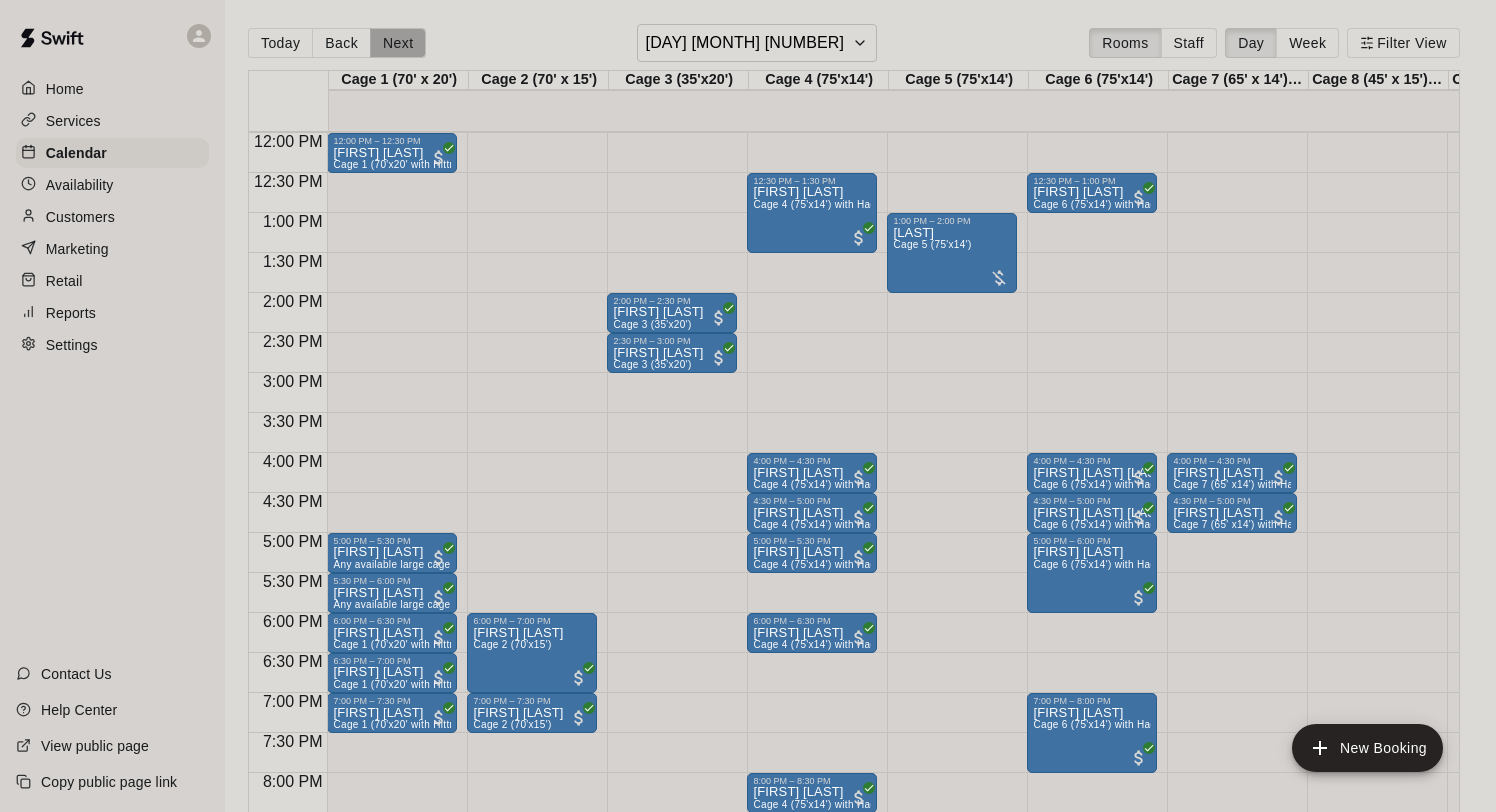 click on "Next" at bounding box center (398, 43) 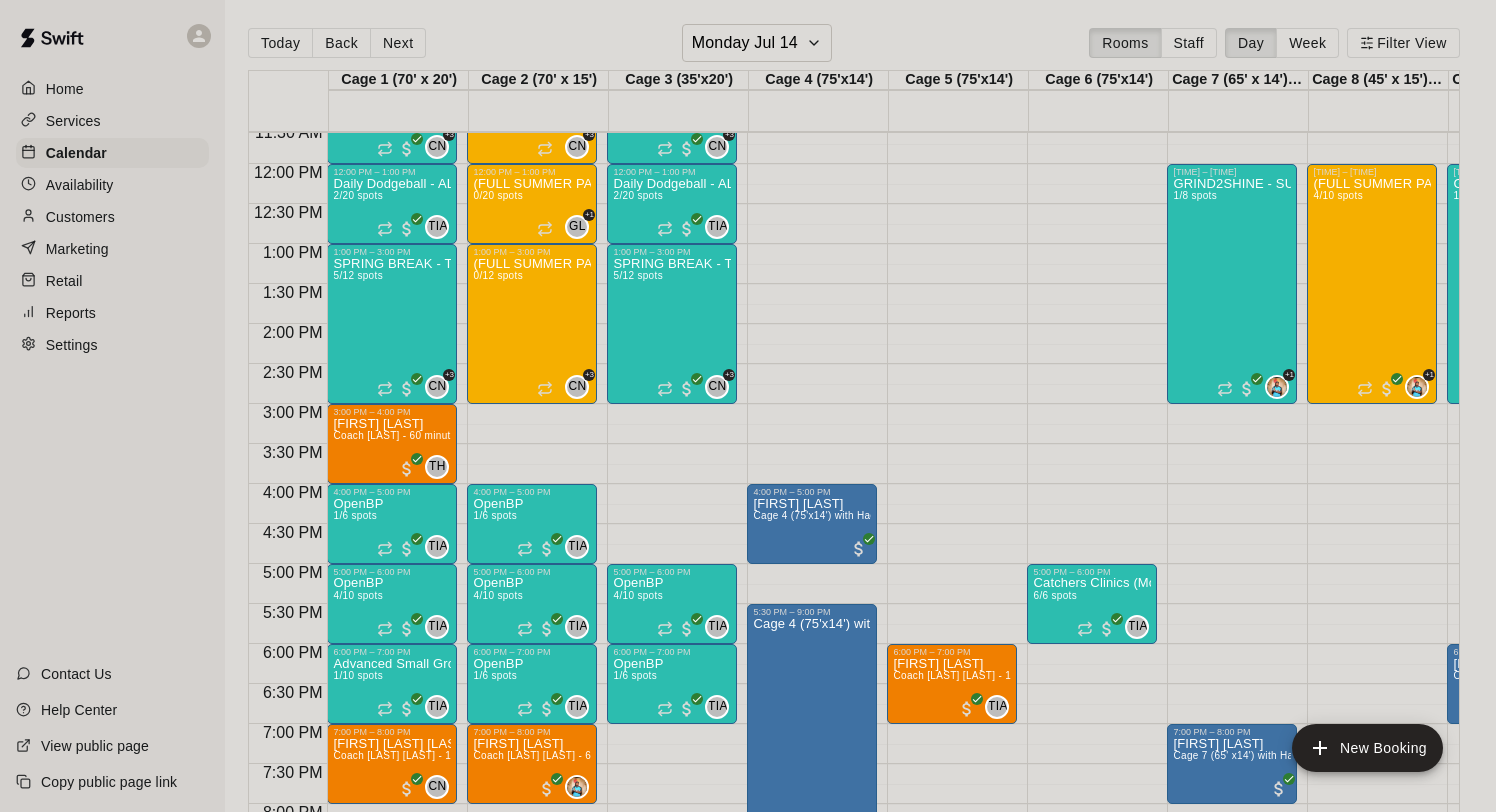 scroll, scrollTop: 919, scrollLeft: 0, axis: vertical 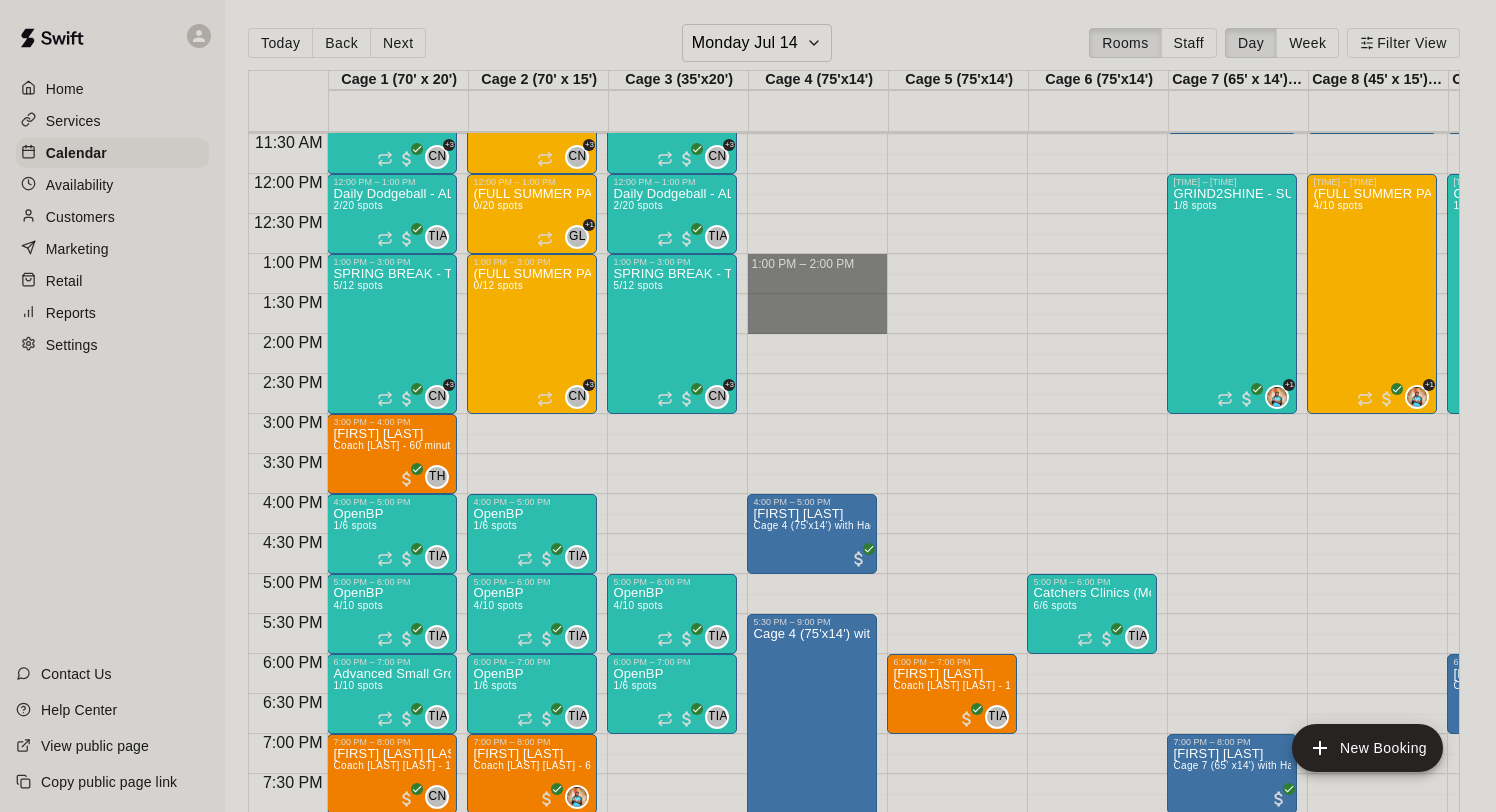 drag, startPoint x: 823, startPoint y: 257, endPoint x: 814, endPoint y: 324, distance: 67.601776 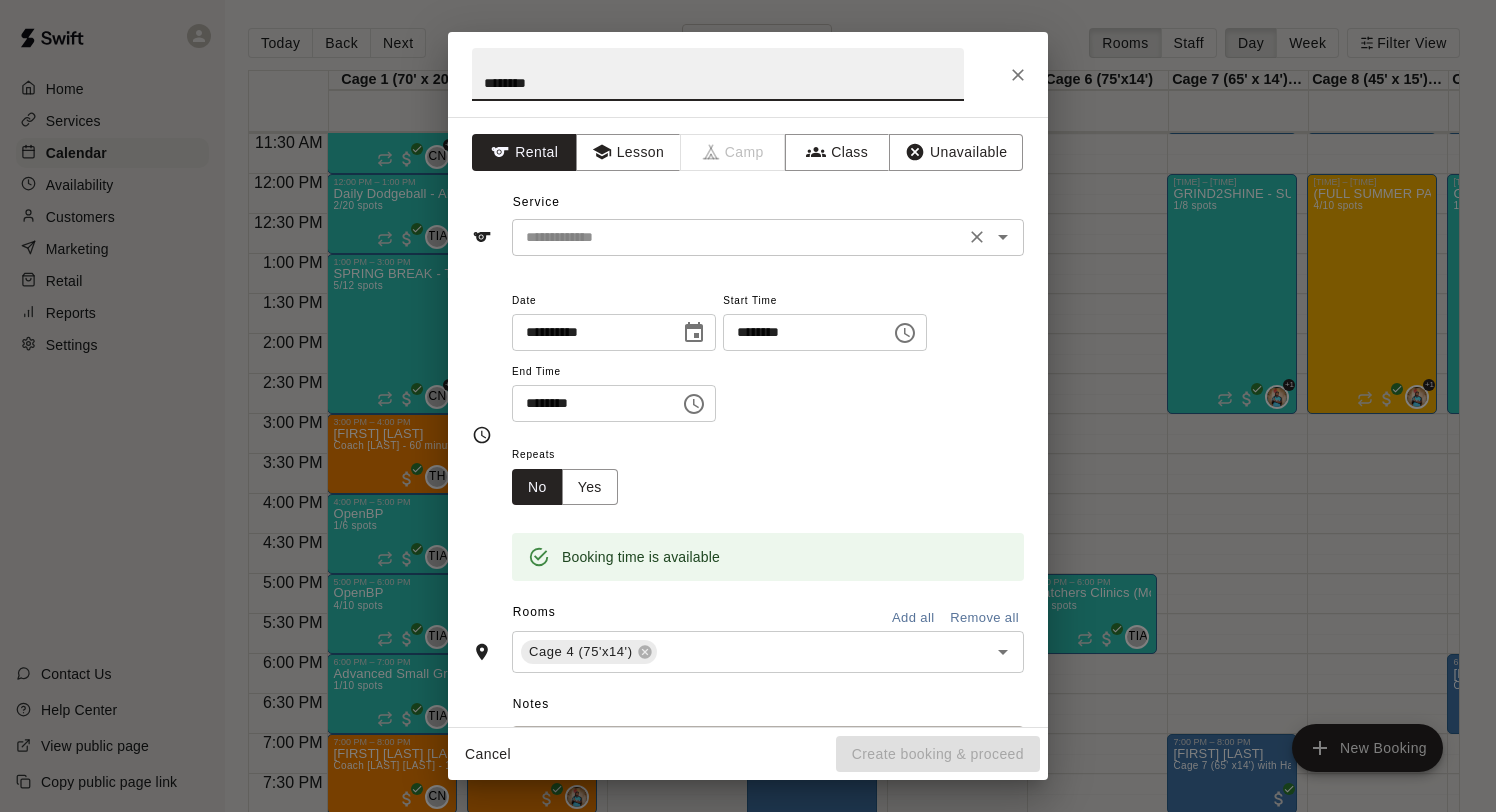 type on "********" 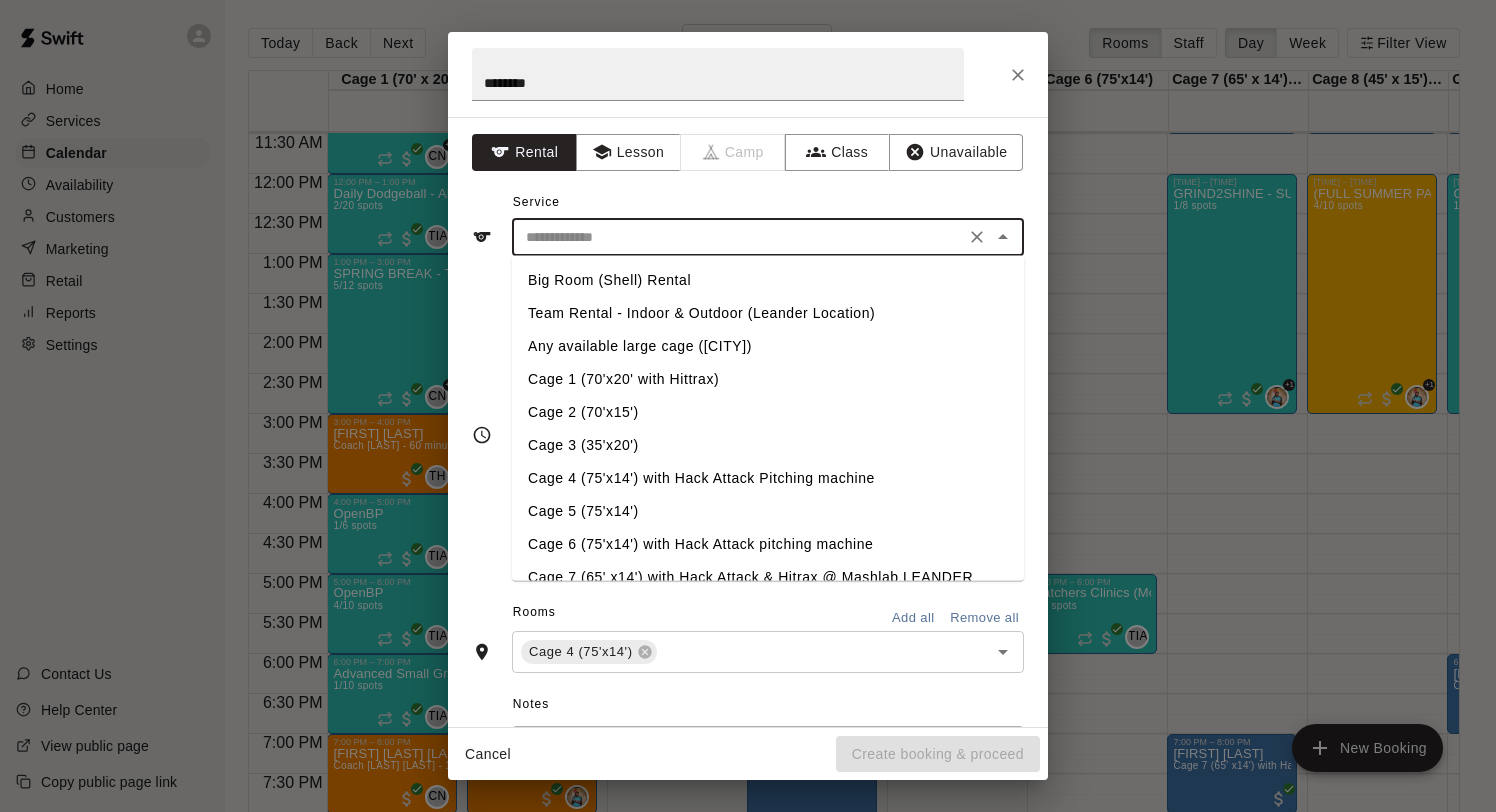 click on "Cage 4 (75'x14') with Hack Attack Pitching machine" at bounding box center (768, 478) 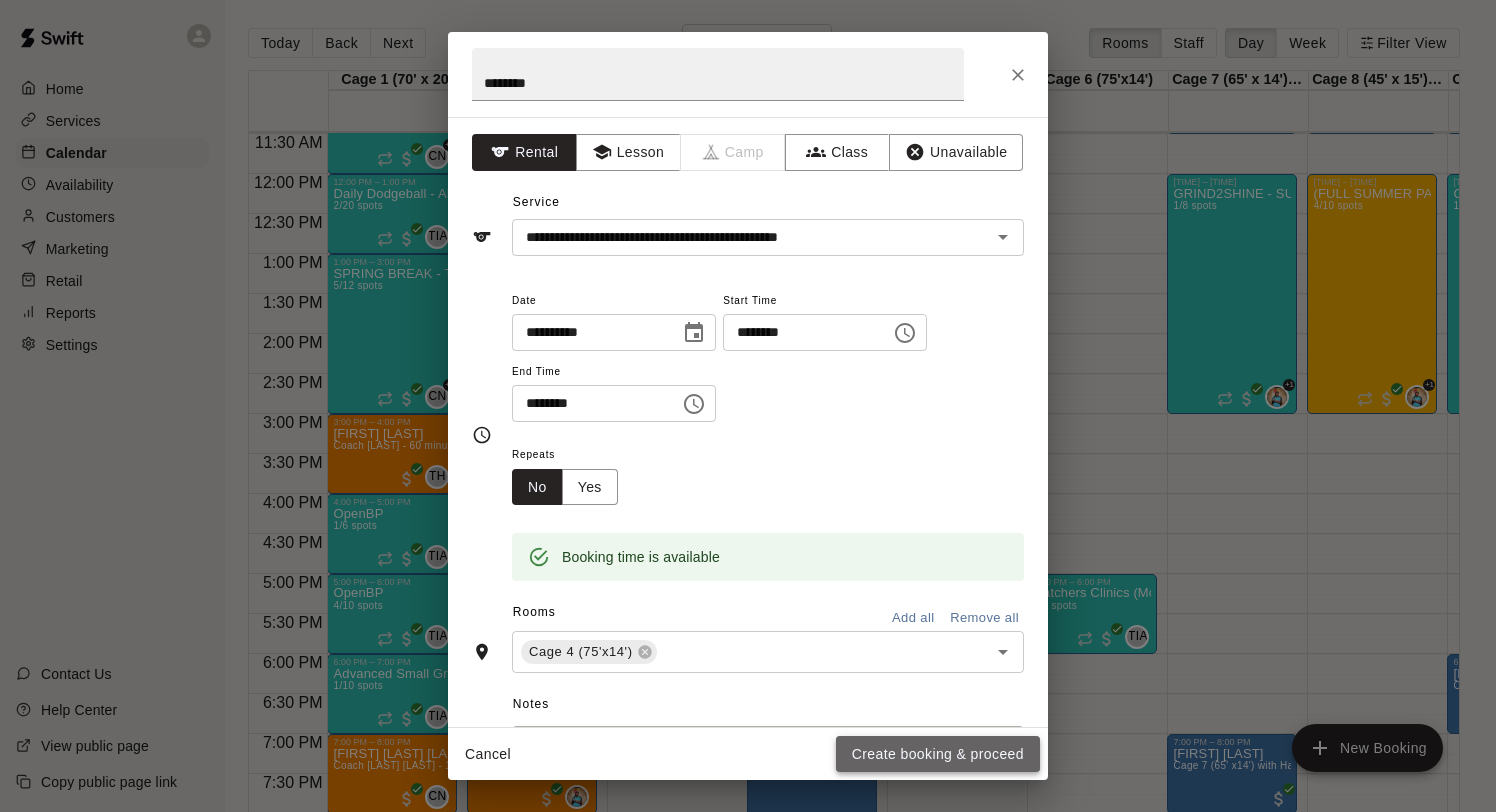 click on "Create booking & proceed" at bounding box center (938, 754) 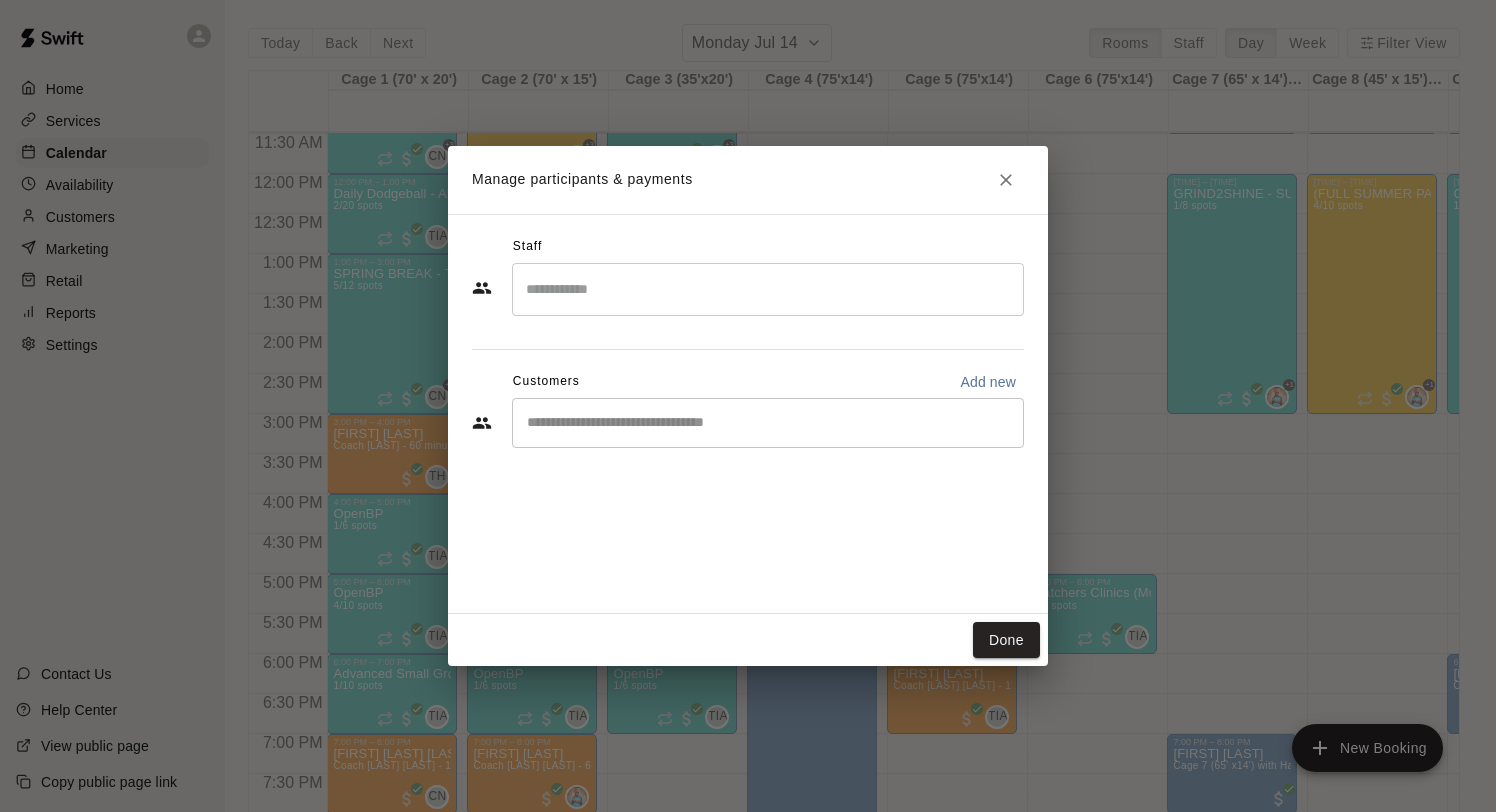 click on "​" at bounding box center [768, 423] 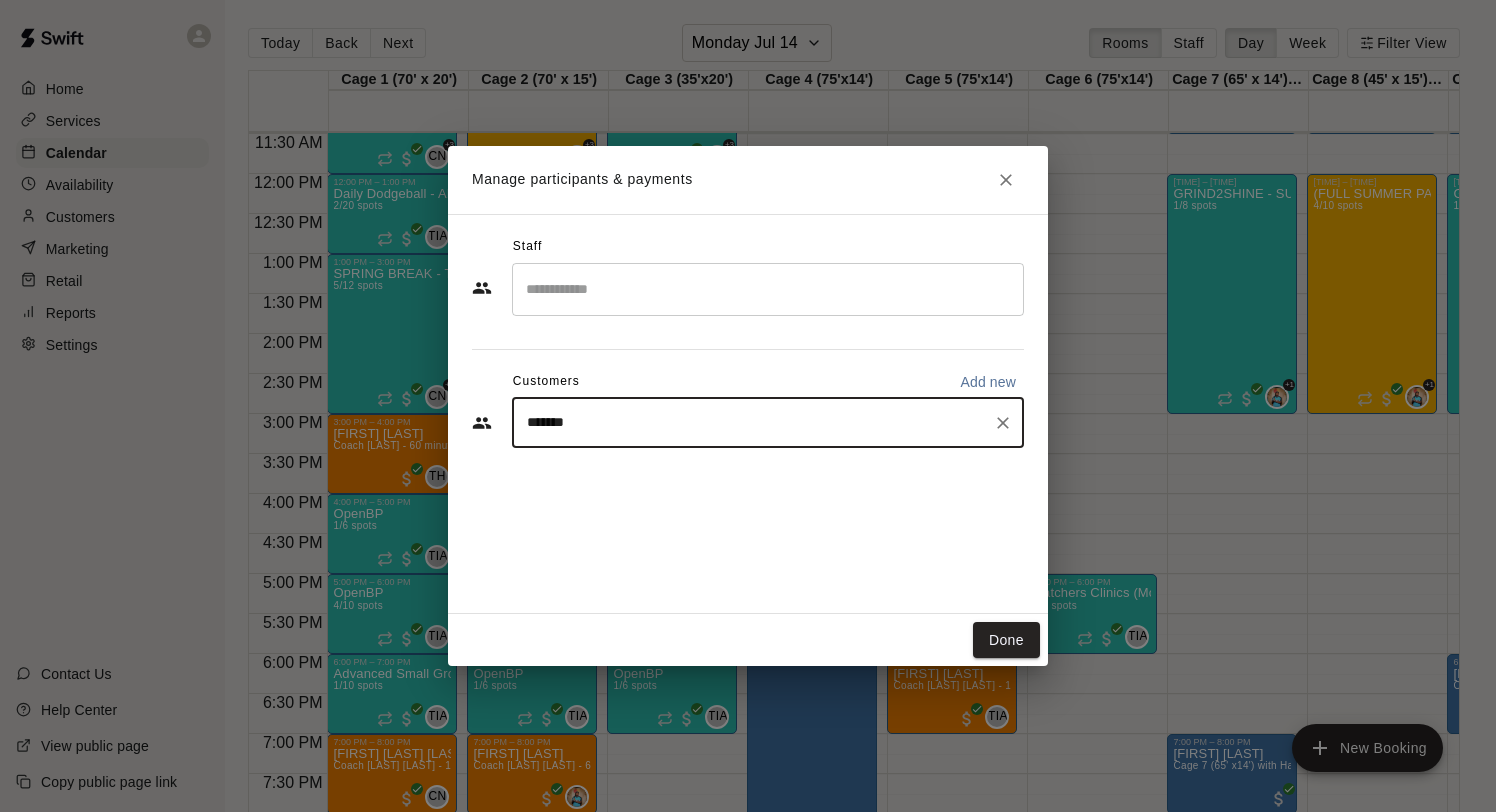 type on "********" 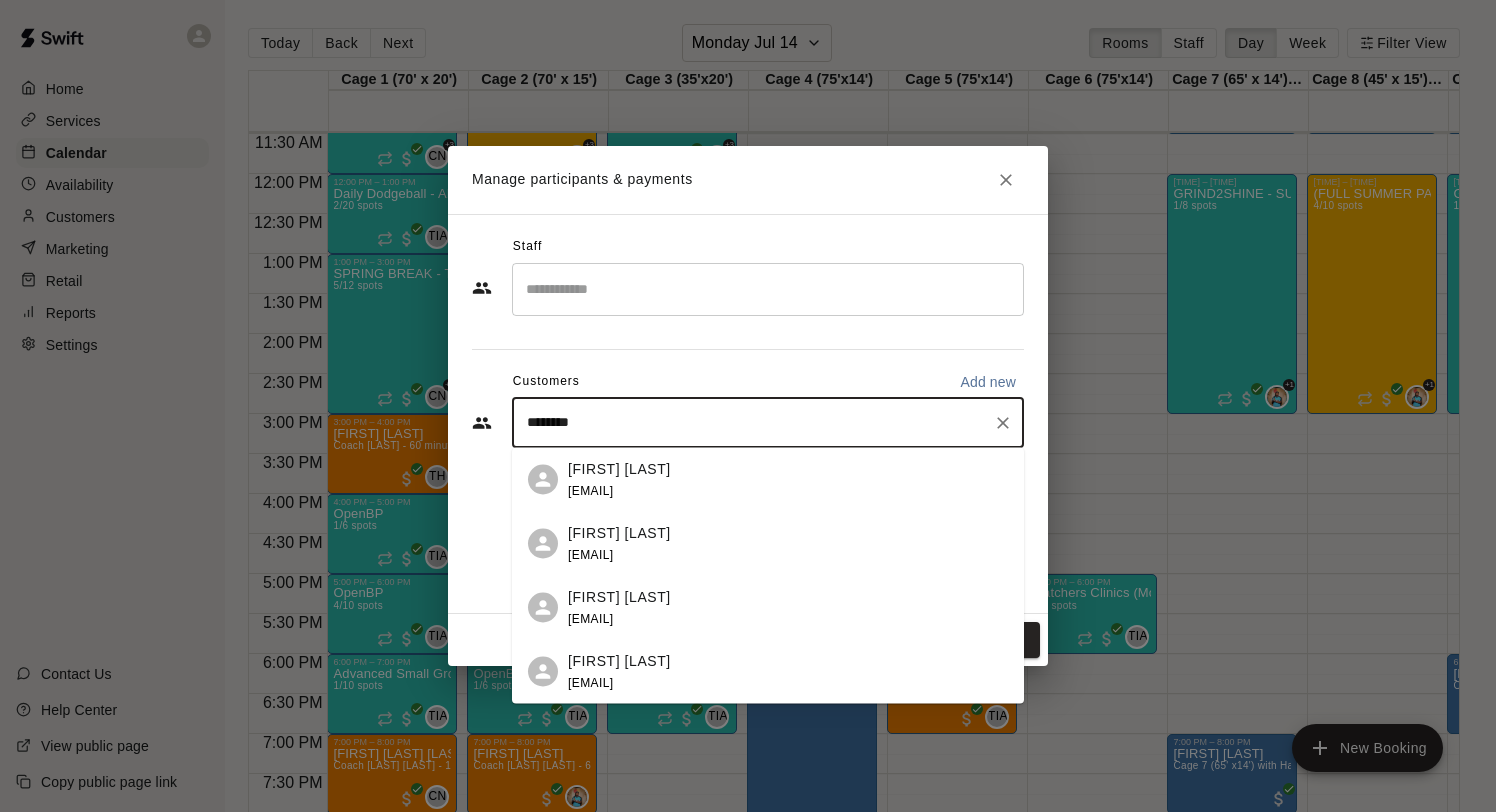 click on "[FIRST] [LAST] [EMAIL]" at bounding box center [788, 607] 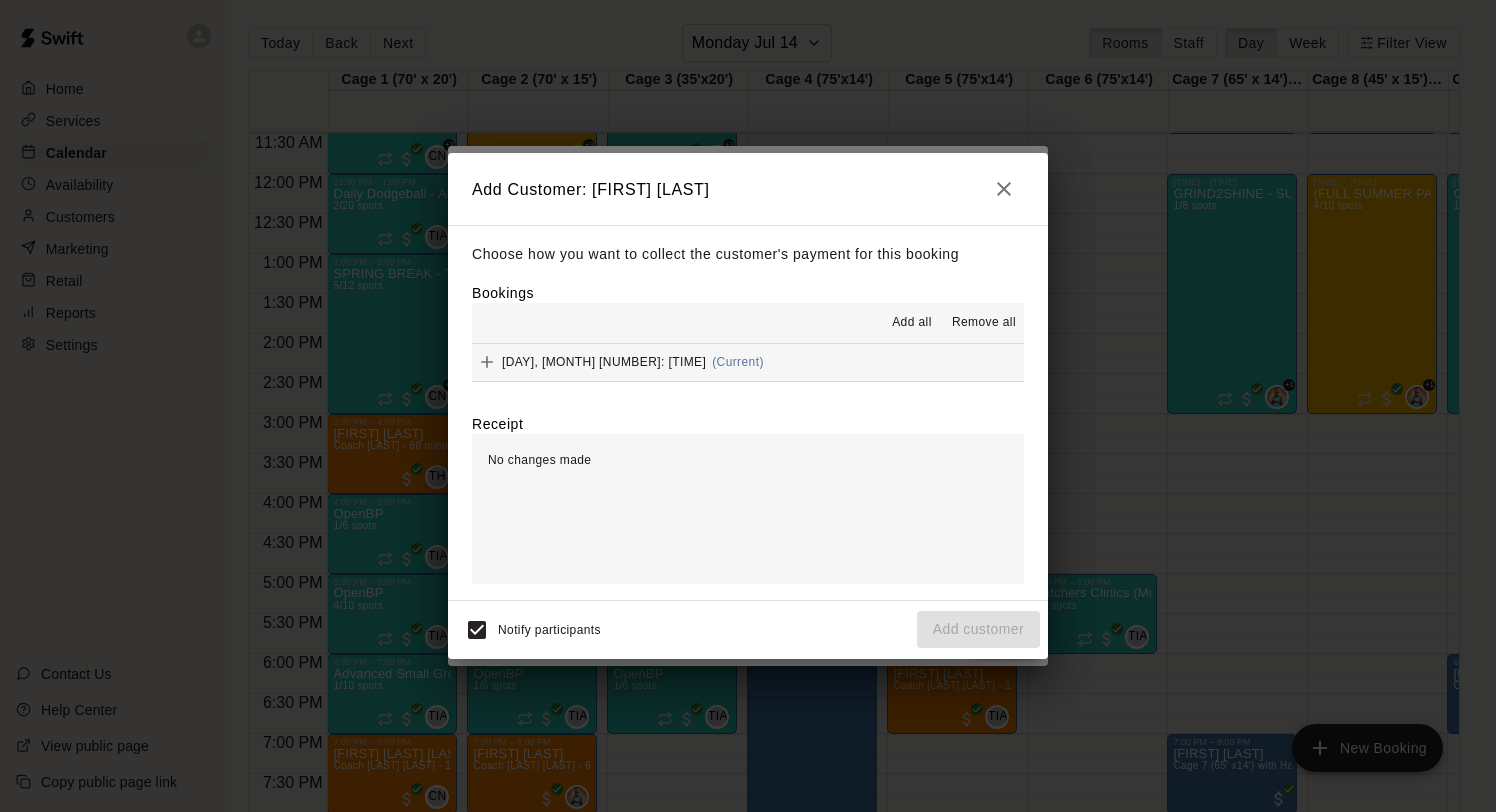 click on "(Current)" at bounding box center [738, 362] 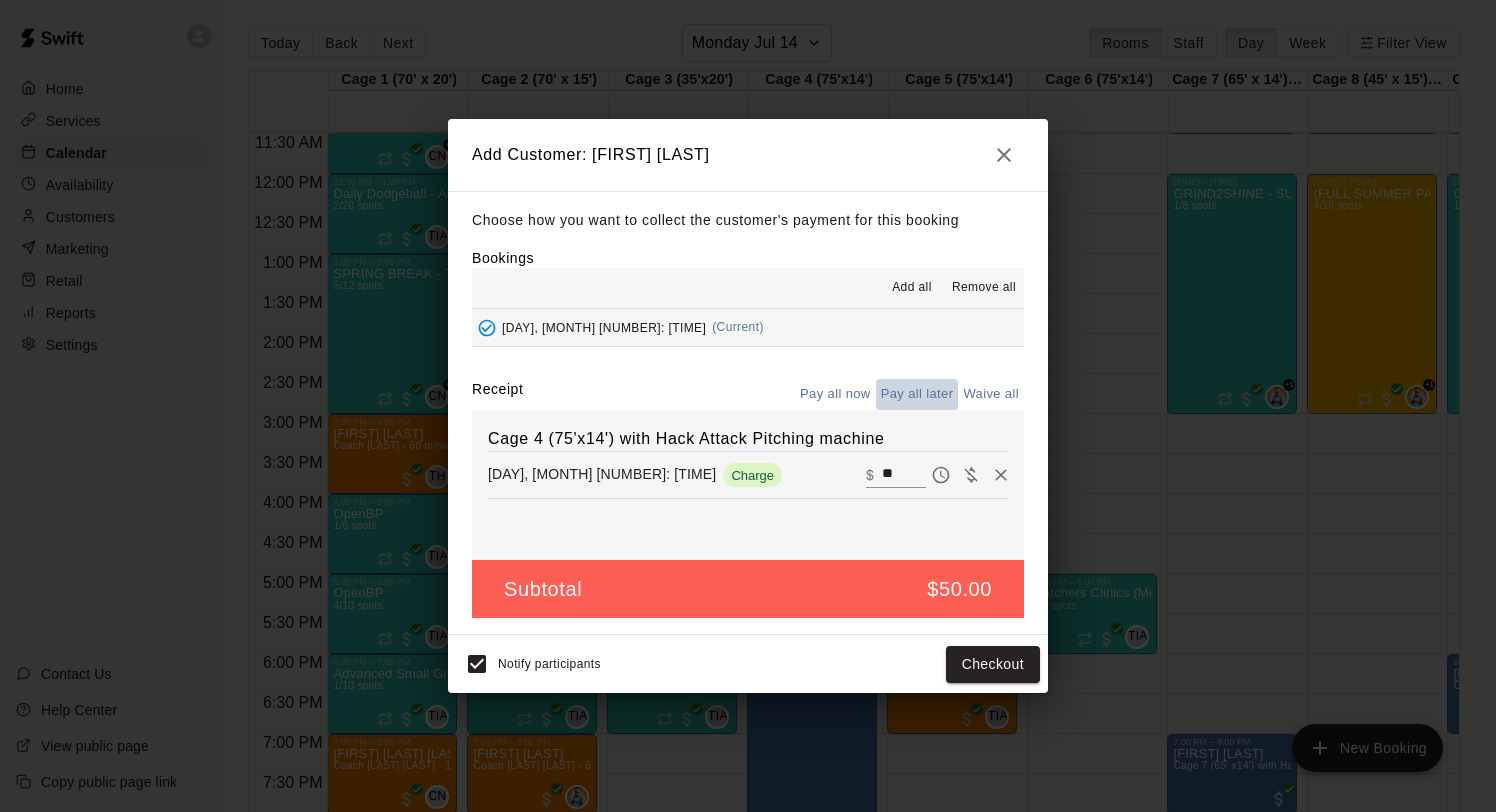 click on "Pay all later" at bounding box center (917, 394) 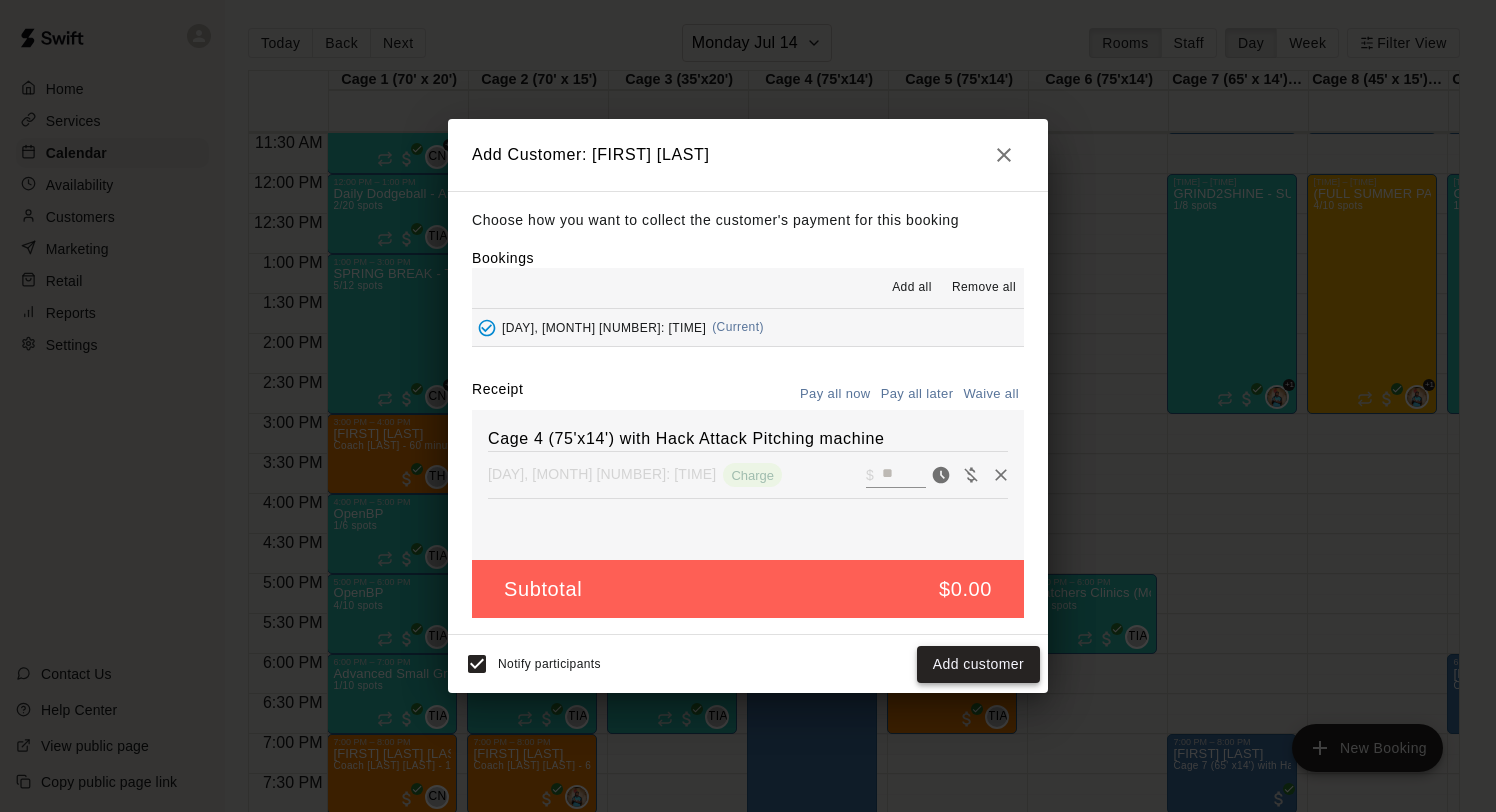 click on "Add customer" at bounding box center [978, 664] 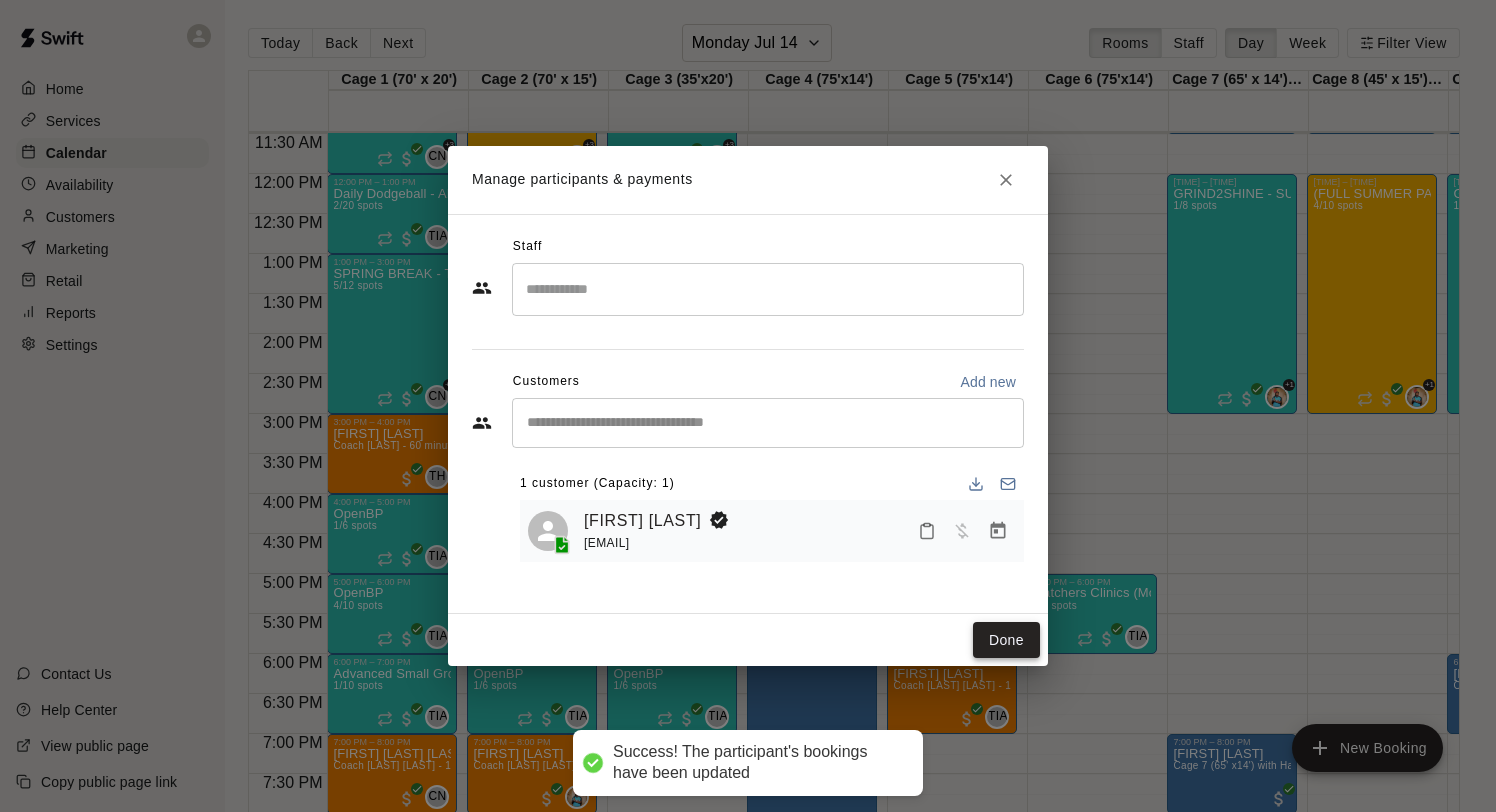 click on "Done" at bounding box center (1006, 640) 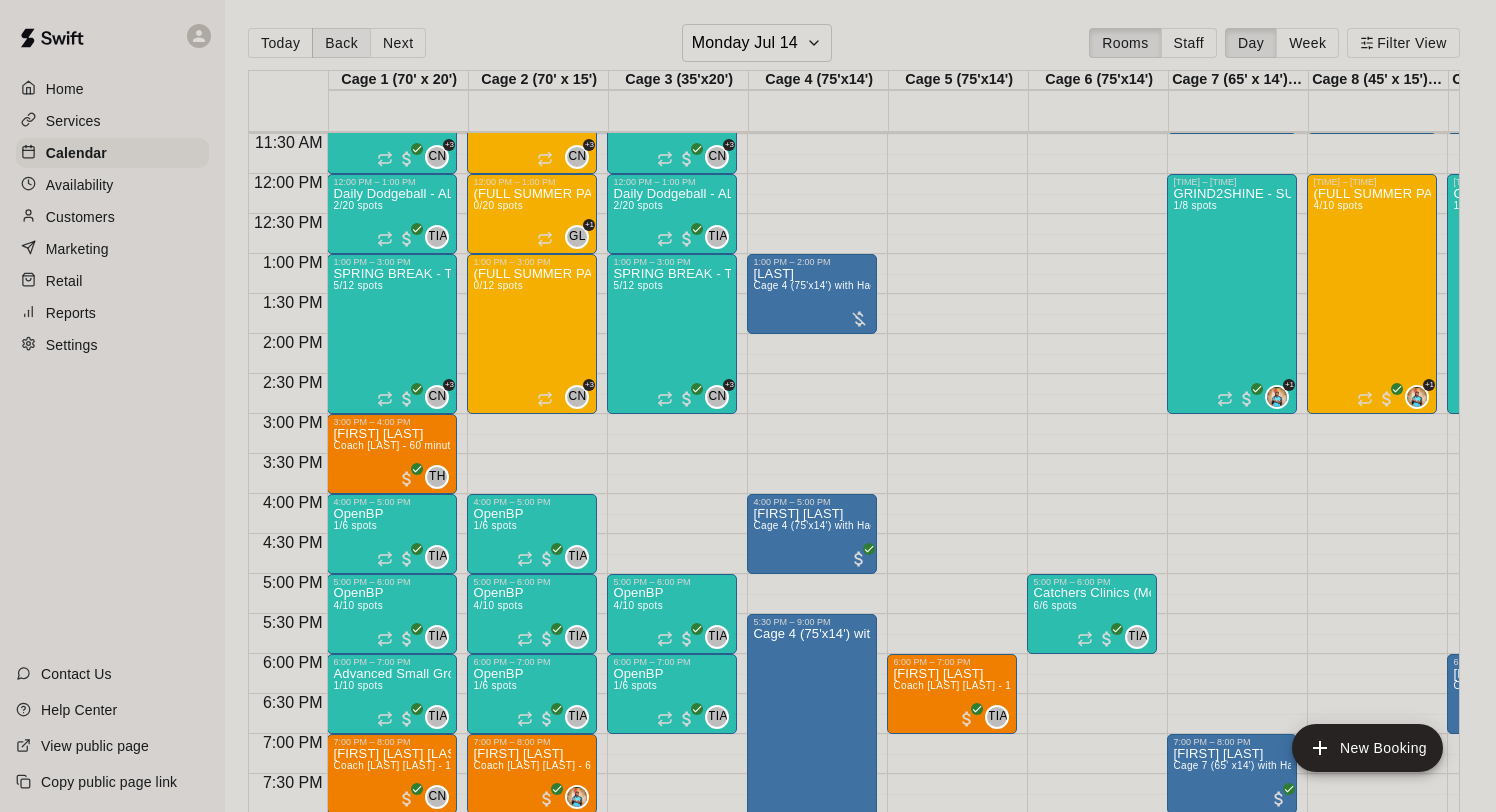 click on "Back" at bounding box center (341, 43) 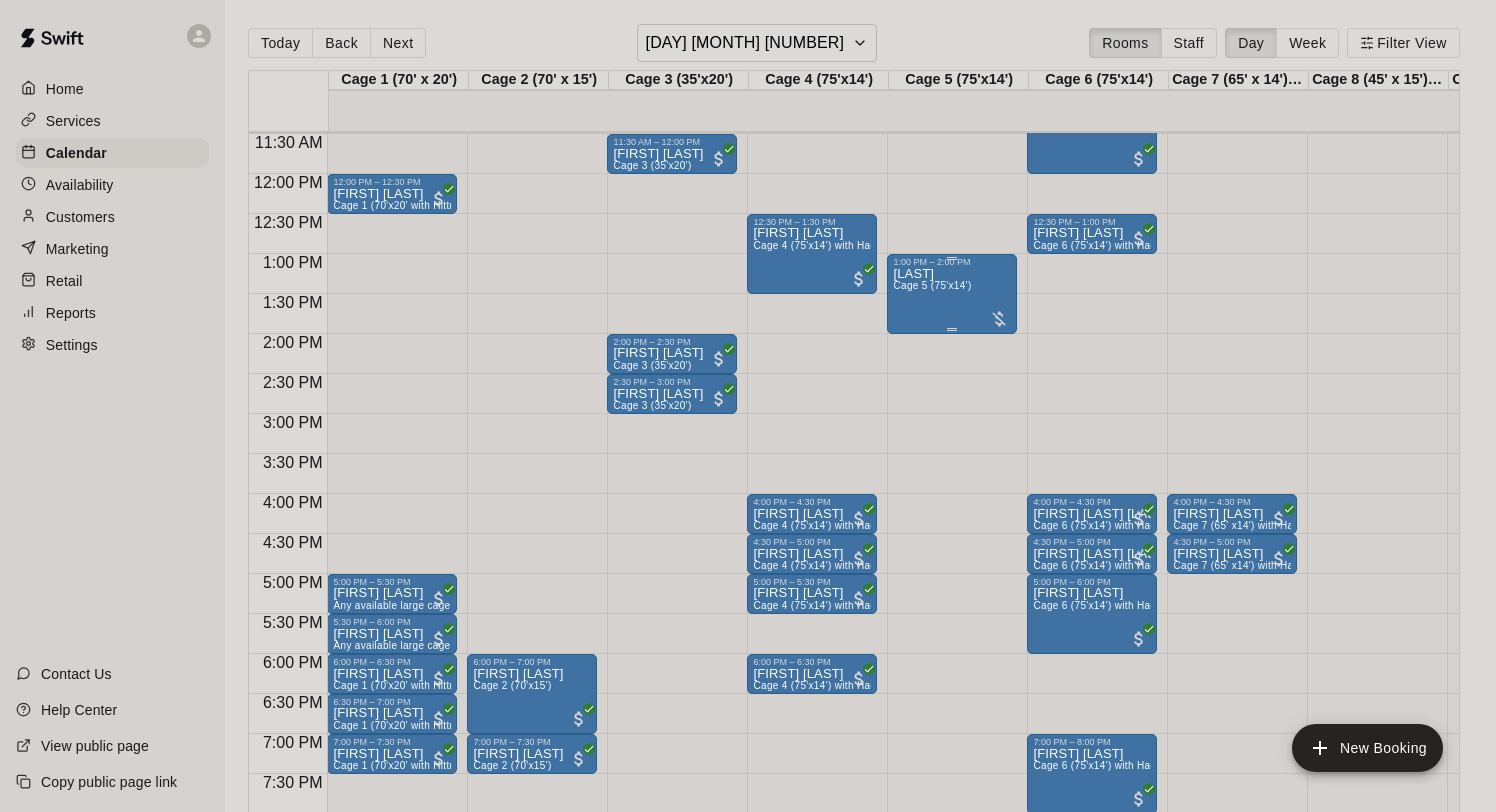 click on "Cage 5 (75'x14')" at bounding box center [932, 285] 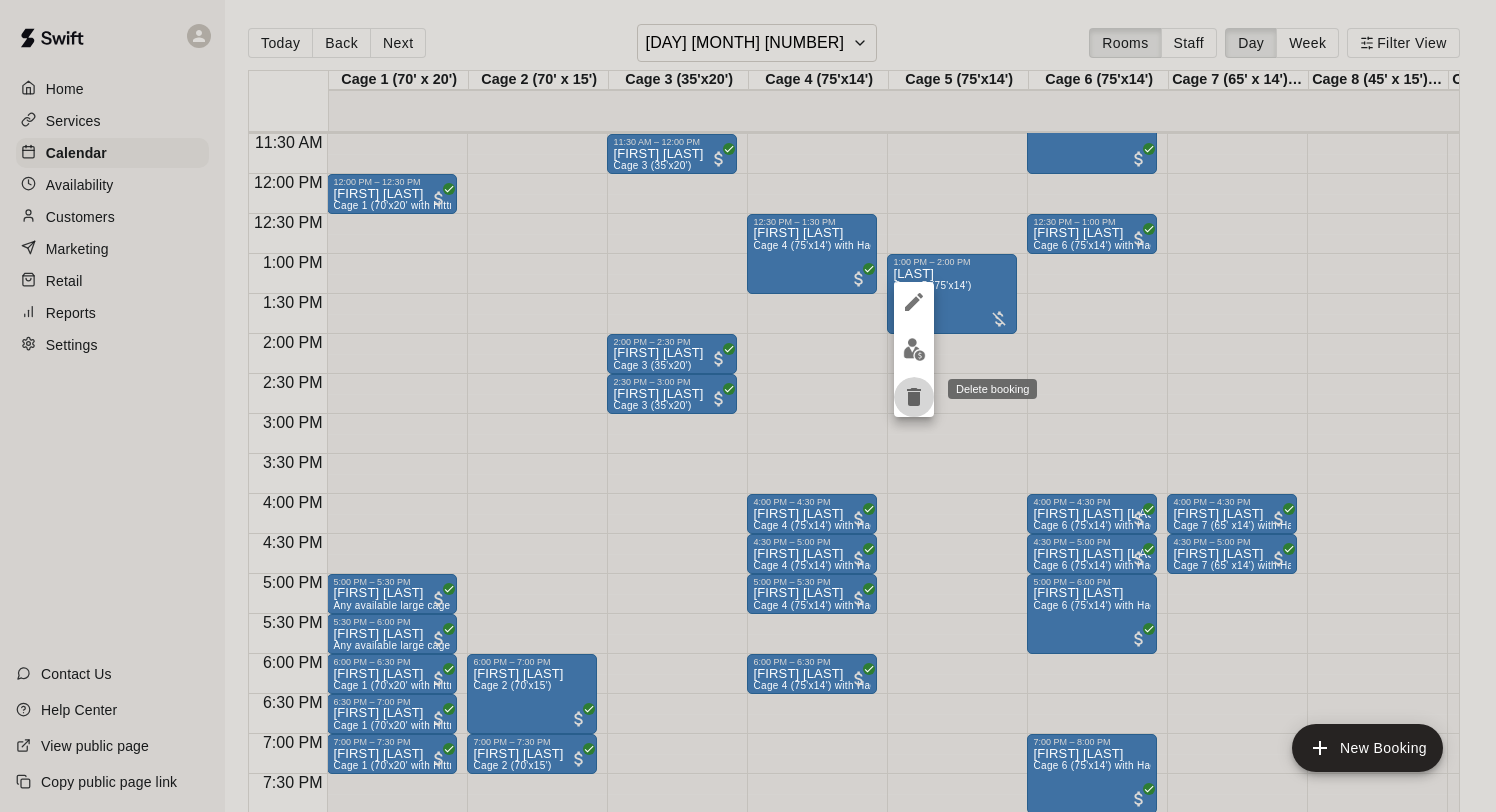 click 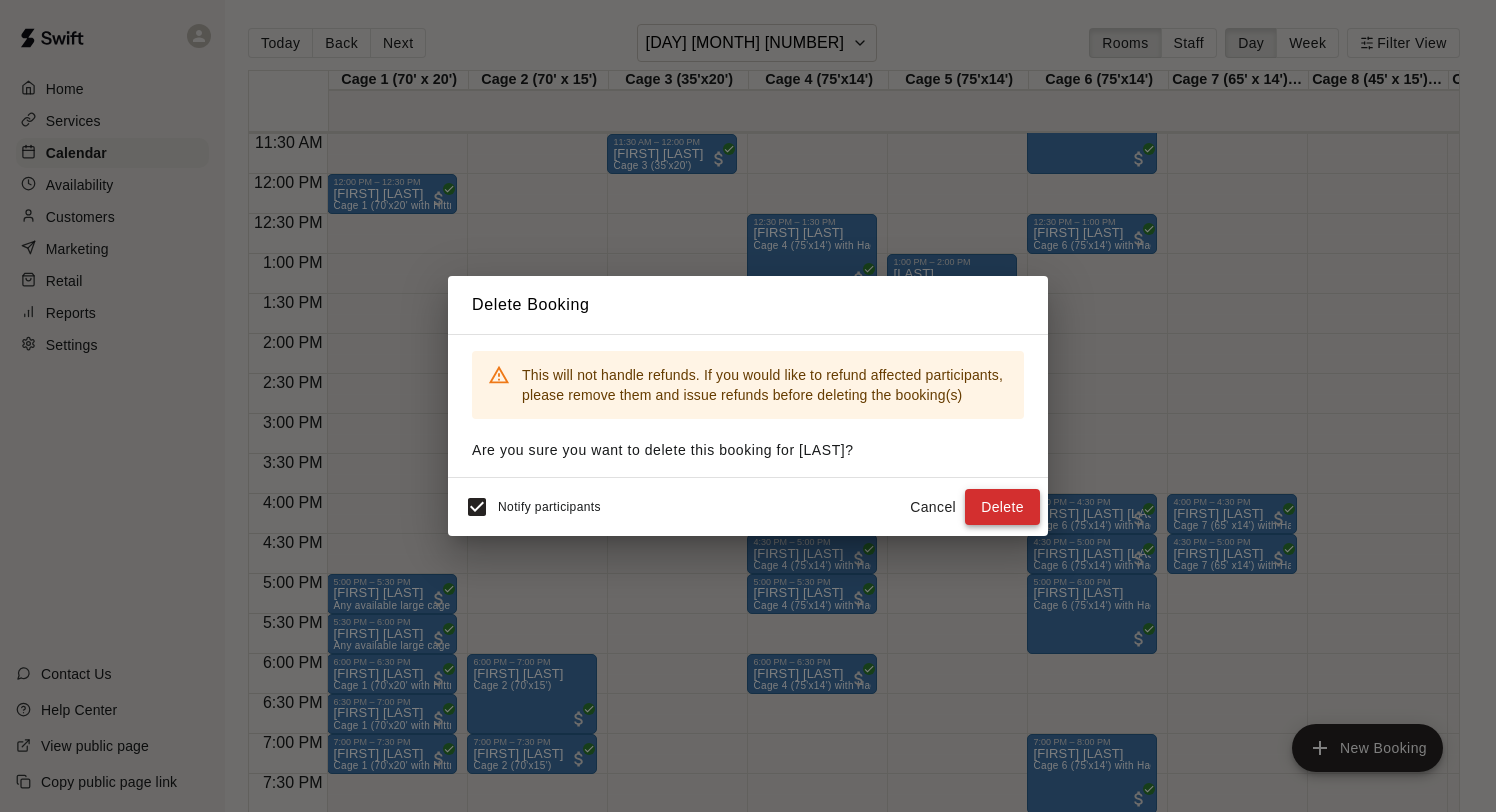 click on "Delete" at bounding box center (1002, 507) 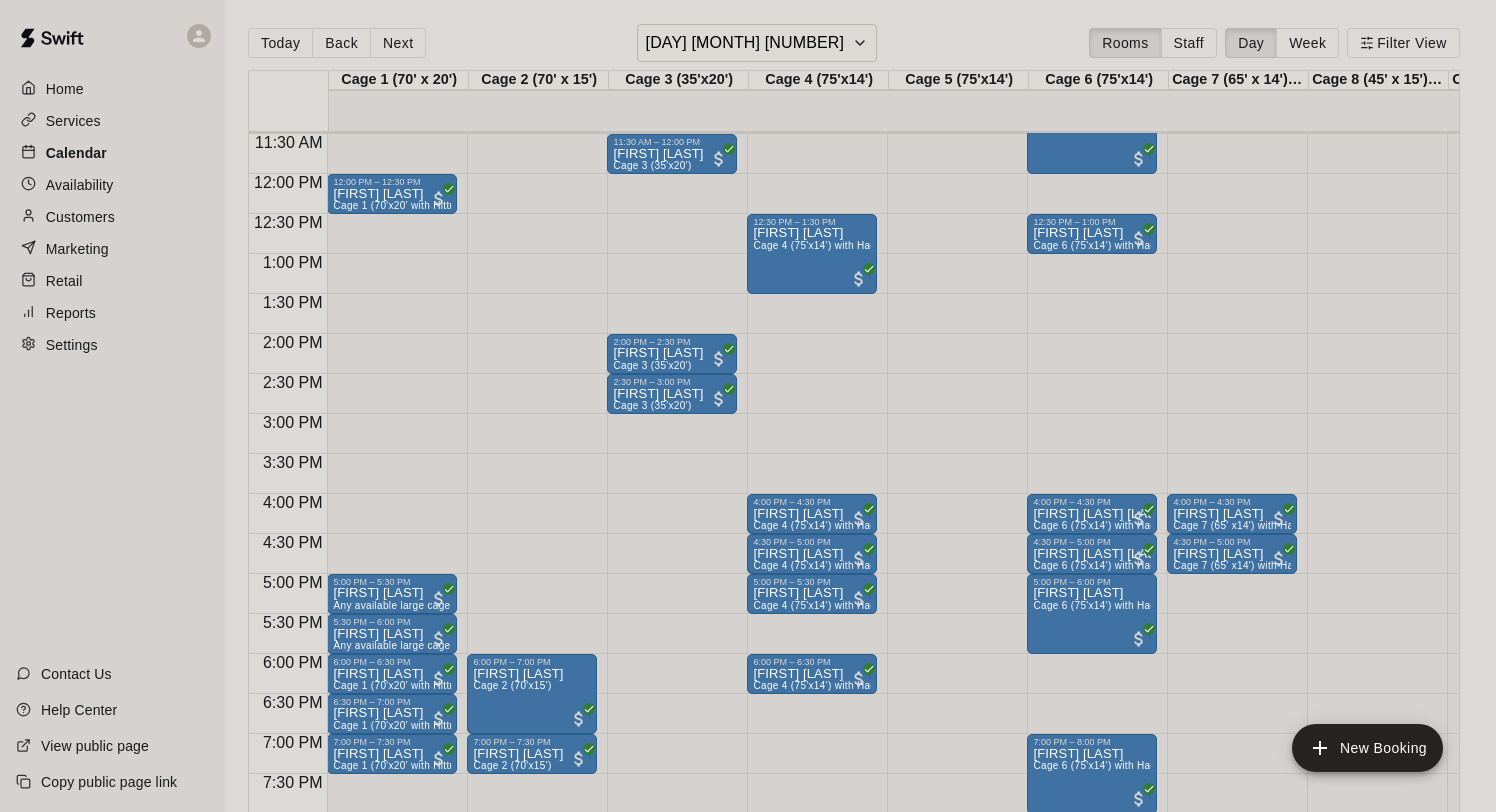 click on "Calendar" at bounding box center [112, 153] 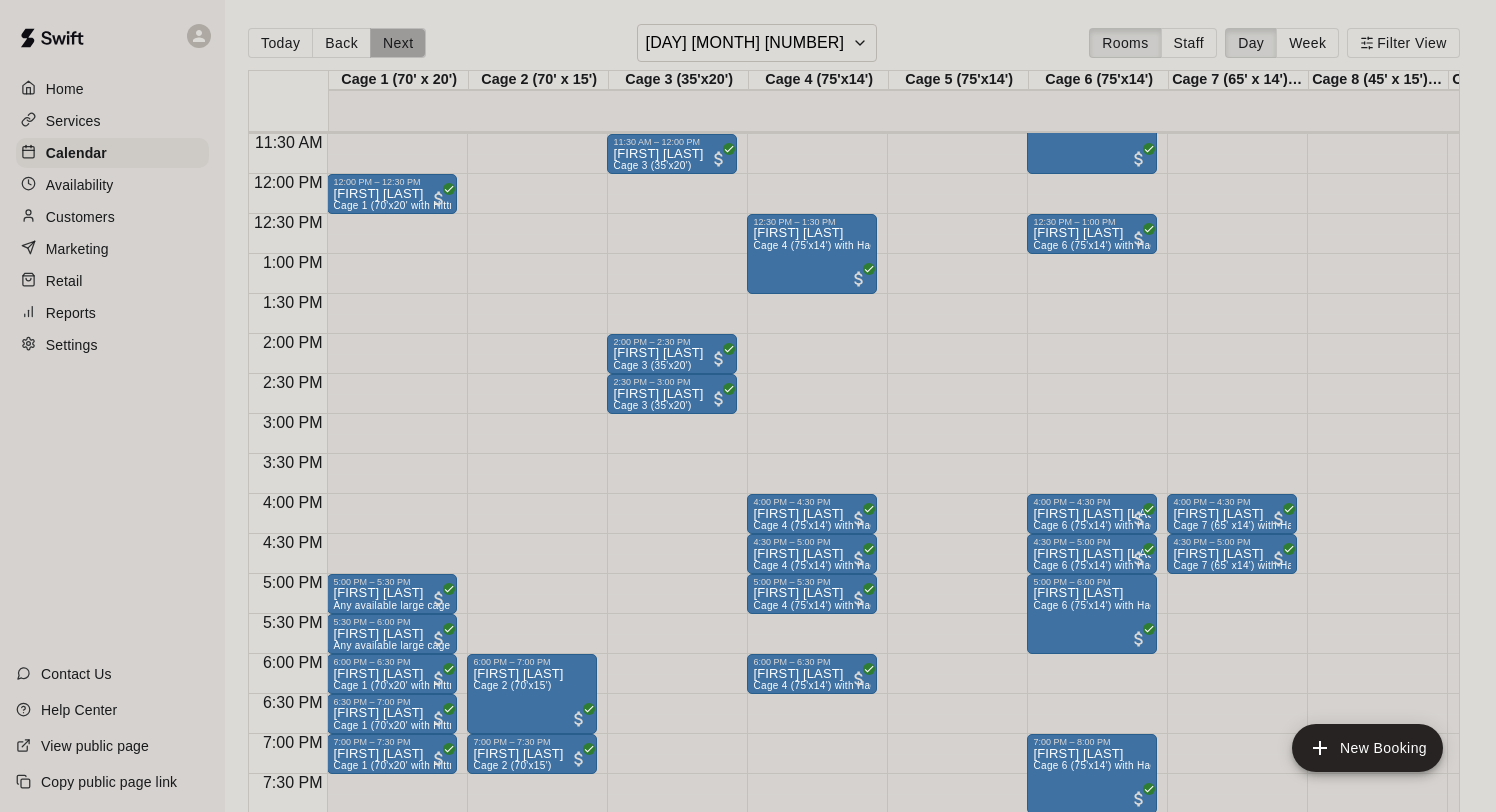 click on "Next" at bounding box center [398, 43] 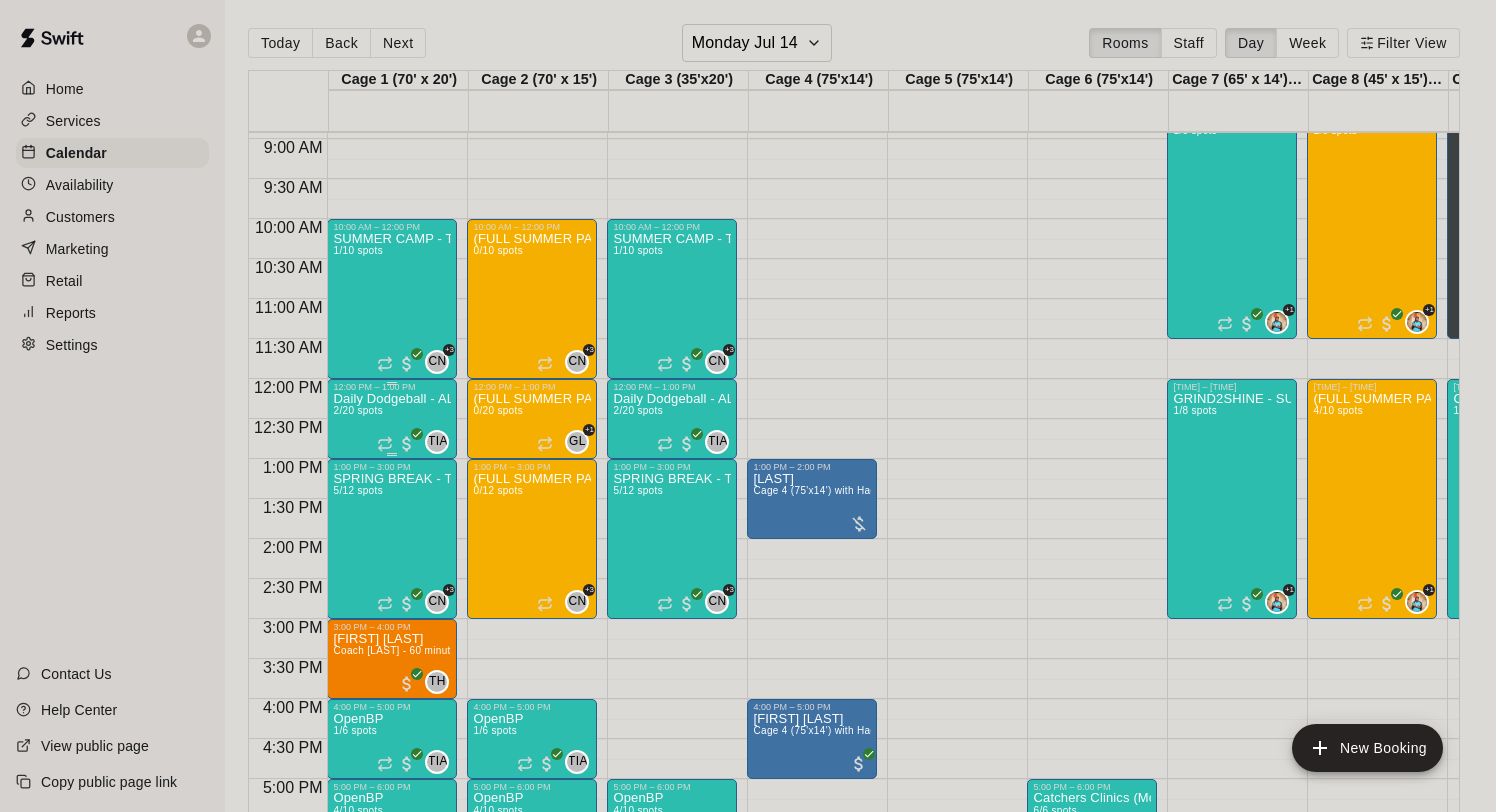 scroll, scrollTop: 705, scrollLeft: 0, axis: vertical 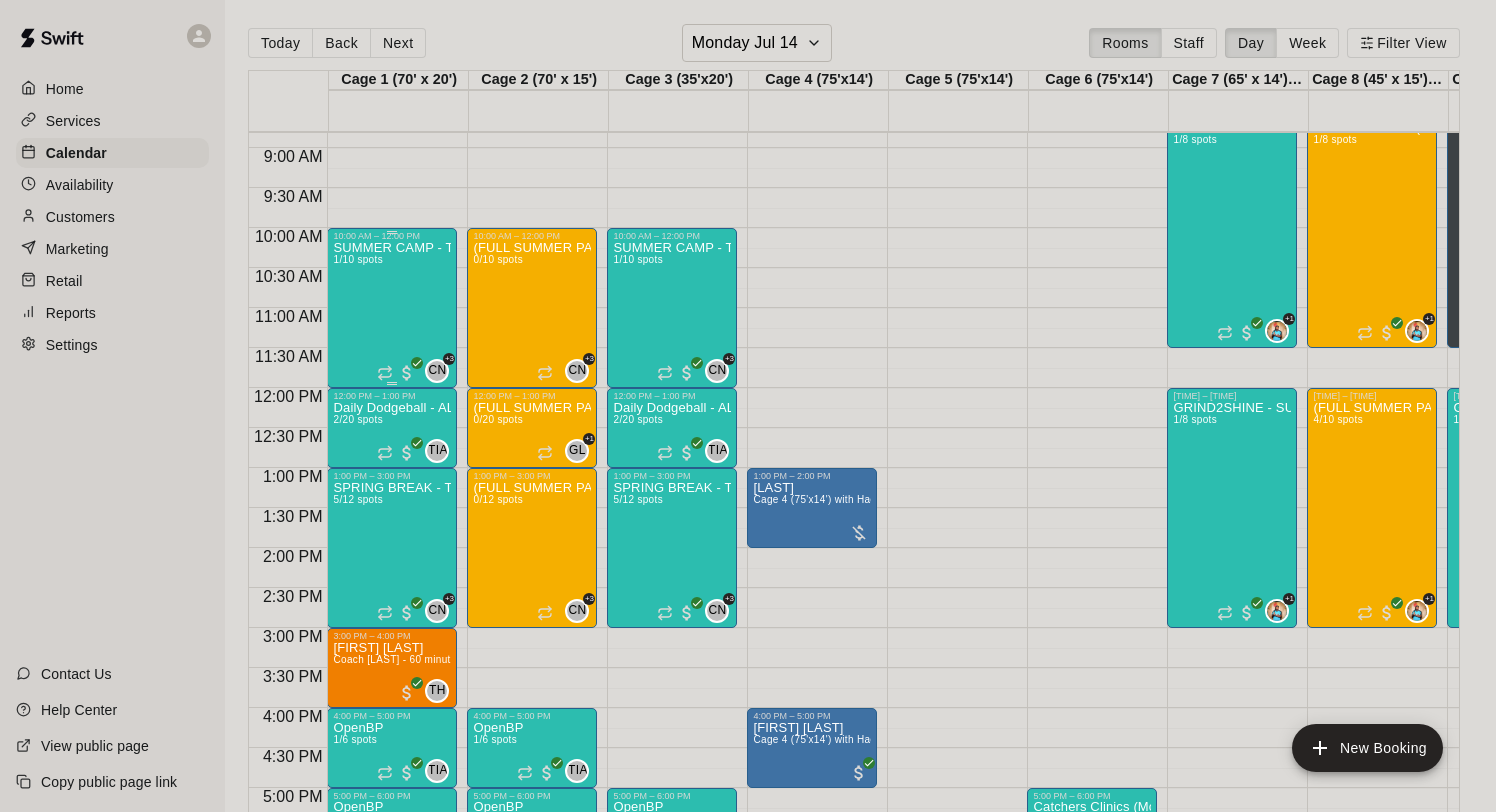 click on "SUMMER CAMP - TEE BALL & COACH PITCH Ages 5-8 (EVERY SUMMER WEEKDAY) 1/10 spots" at bounding box center (392, 647) 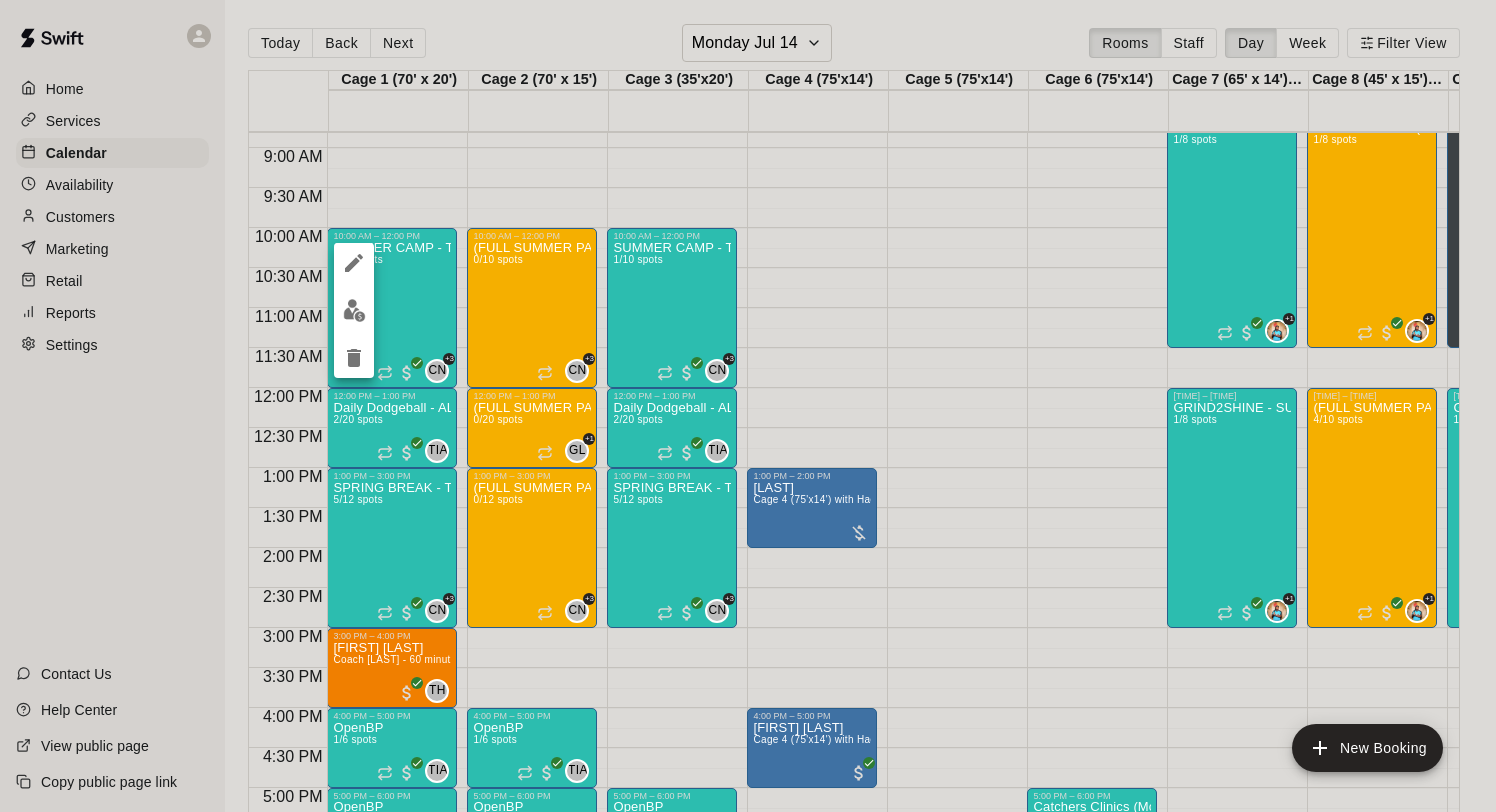 click at bounding box center (354, 310) 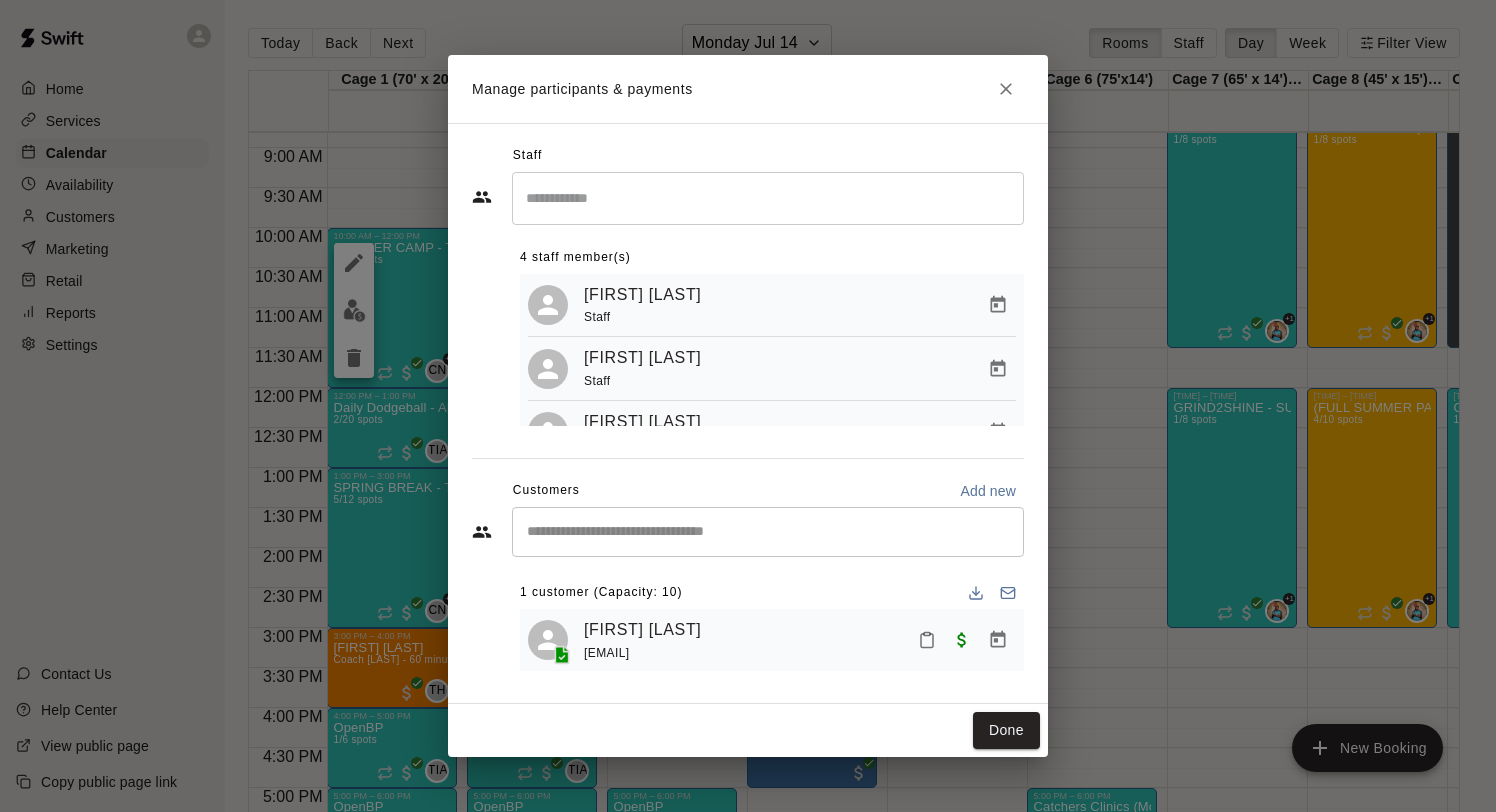 click at bounding box center [768, 532] 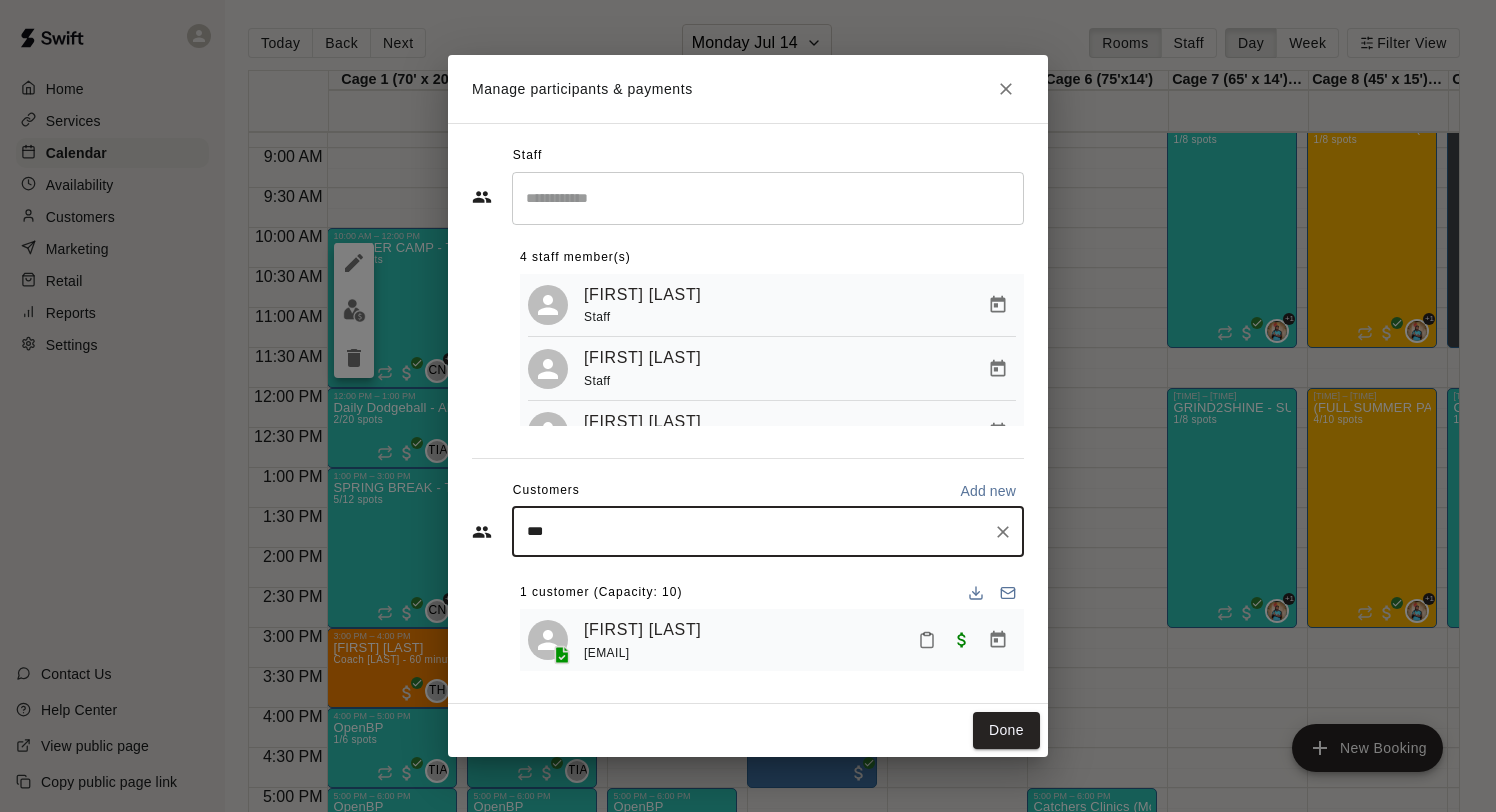 type on "****" 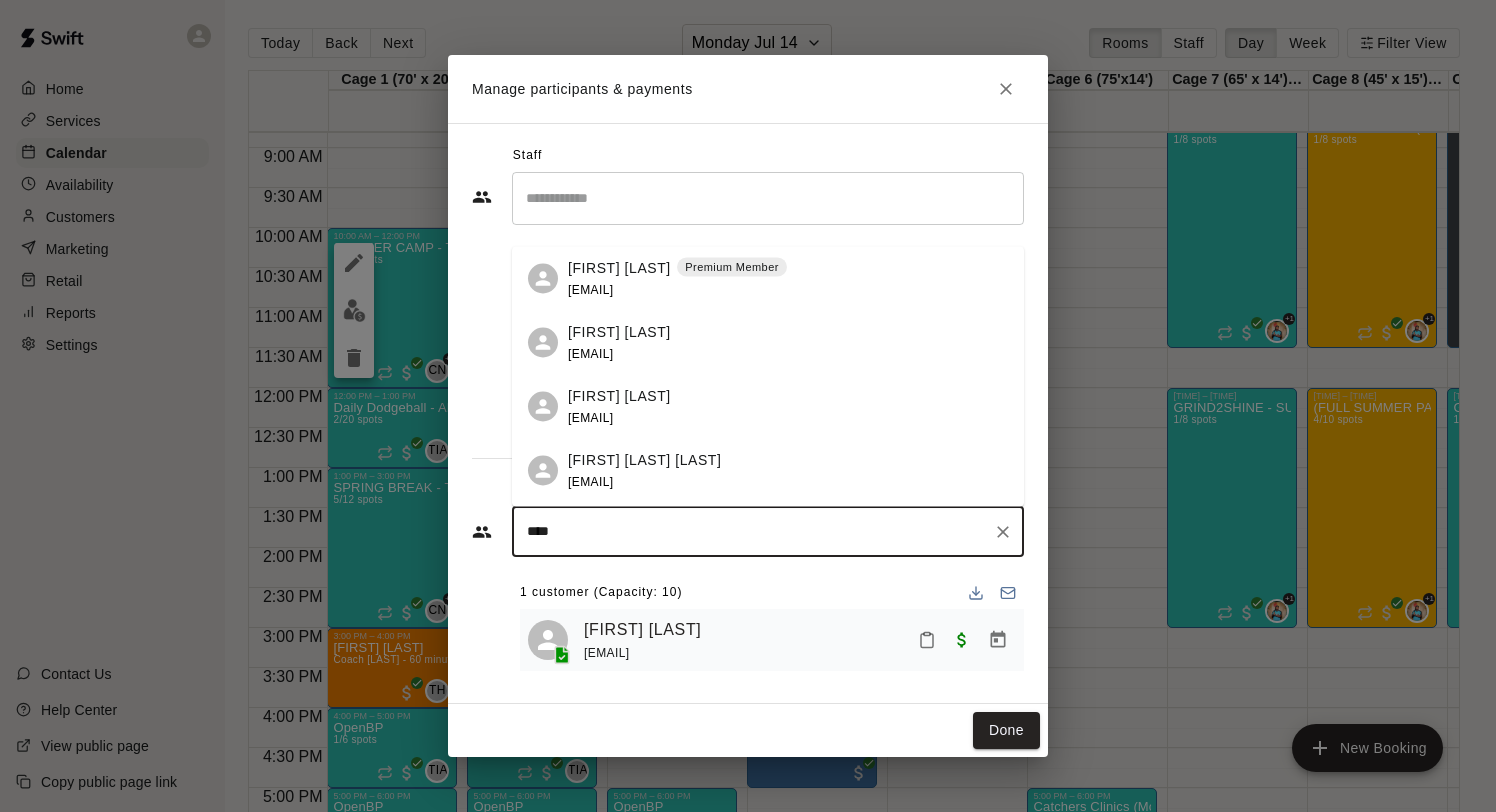 click on "[FIRST] [LAST]" at bounding box center (619, 267) 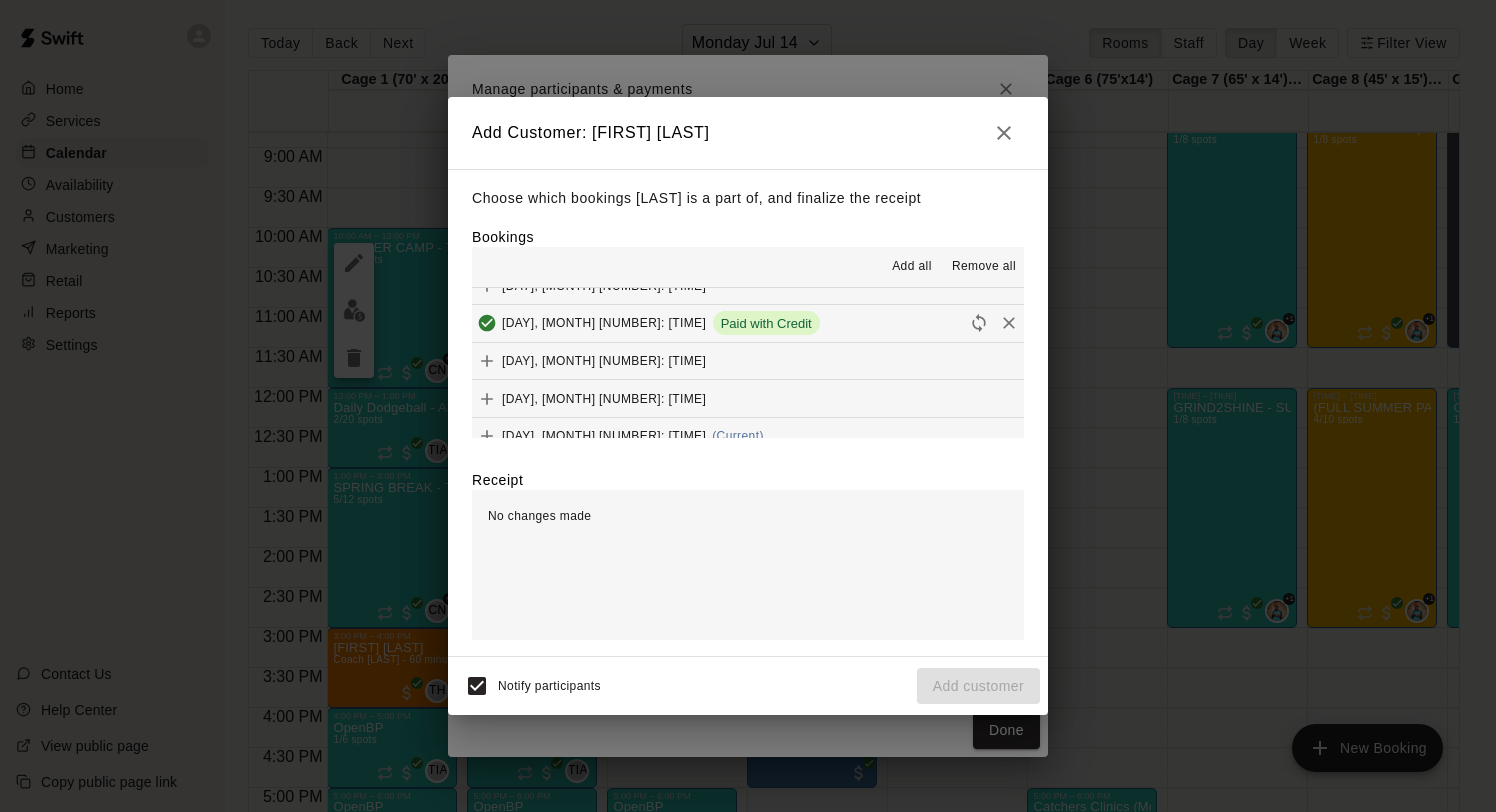 scroll, scrollTop: 314, scrollLeft: 0, axis: vertical 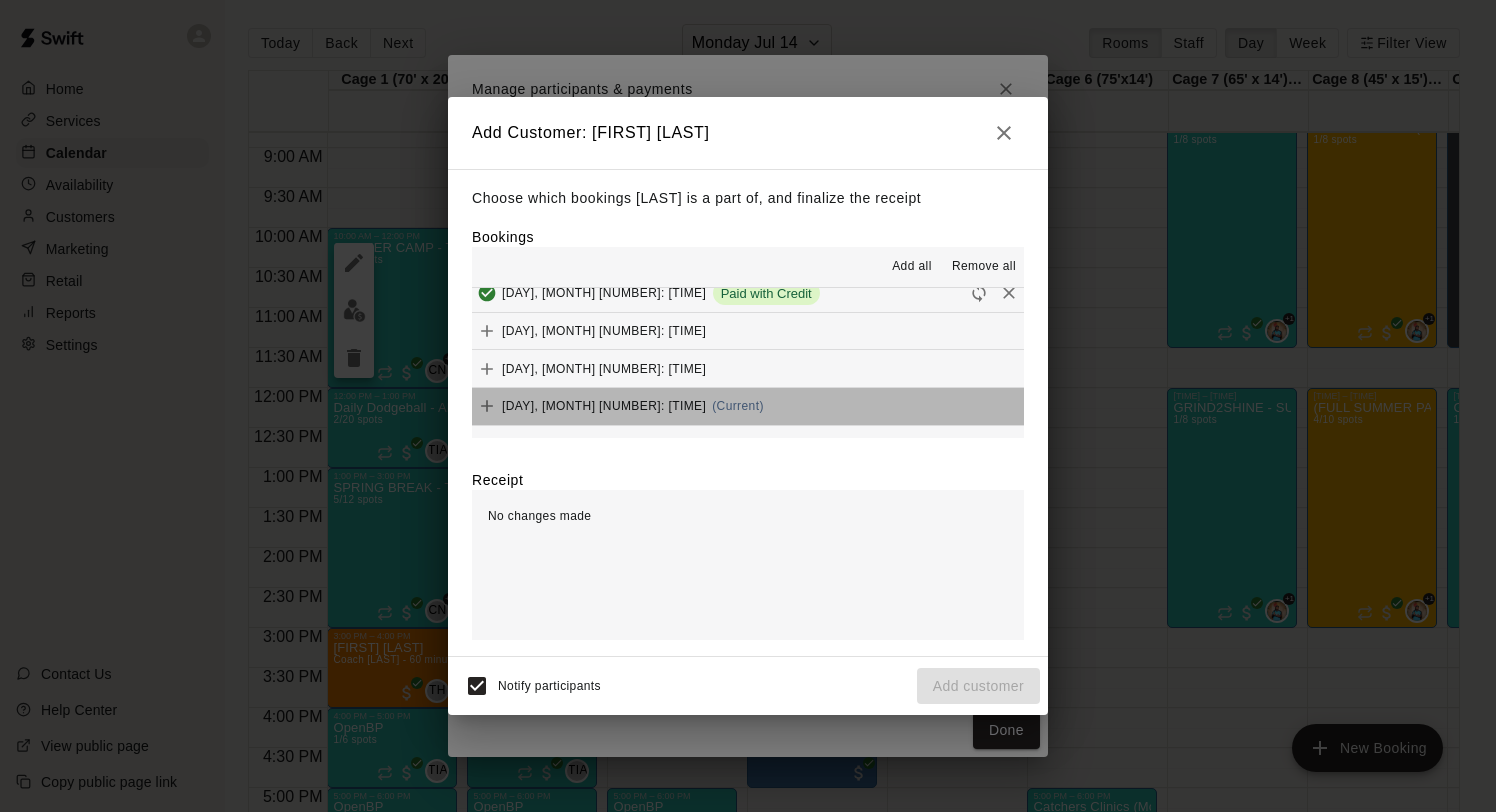 click on "[DAY], [MONTH] [NUMBER]: [TIME]" at bounding box center (604, 406) 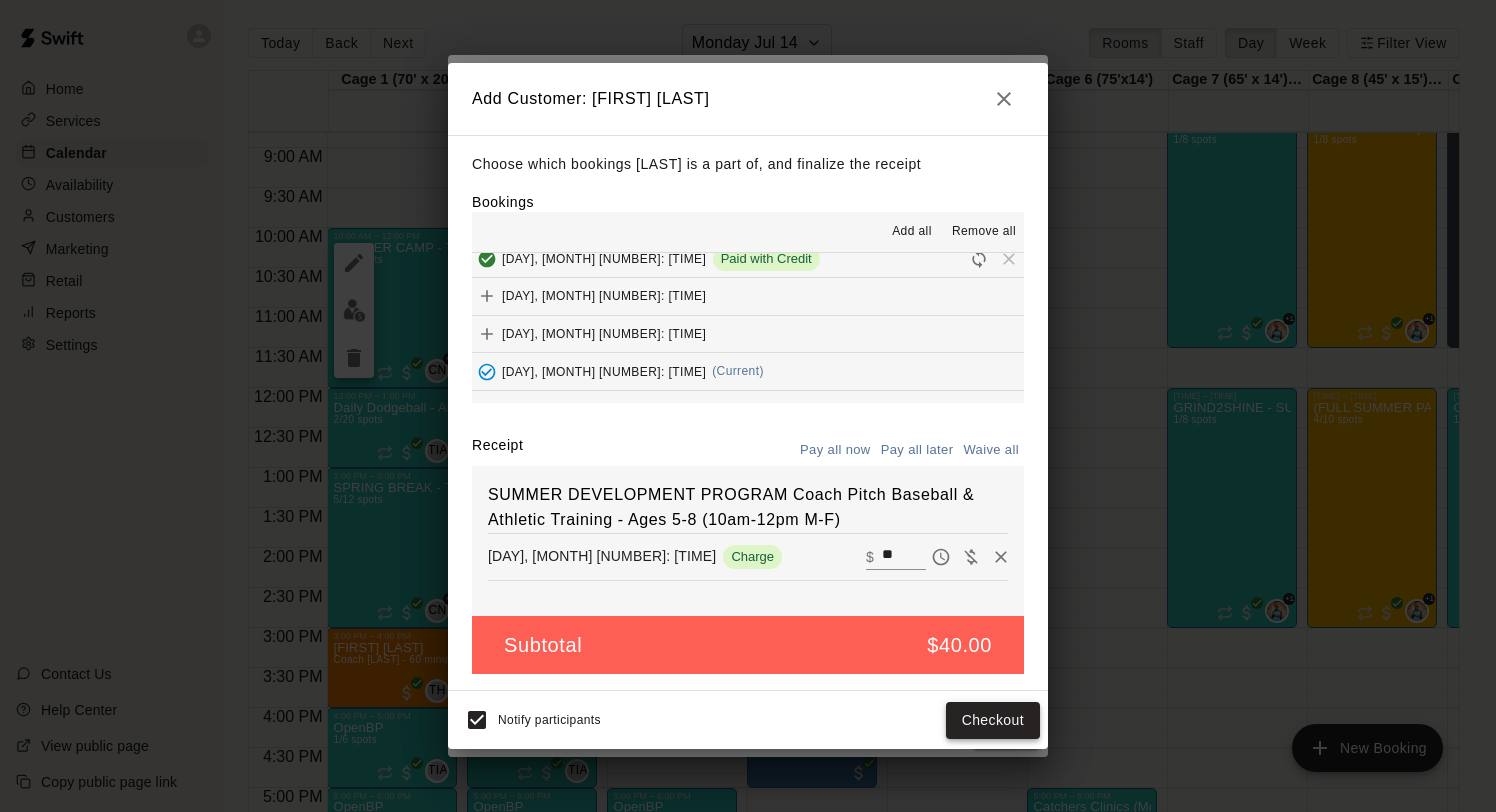 click on "Checkout" at bounding box center (993, 720) 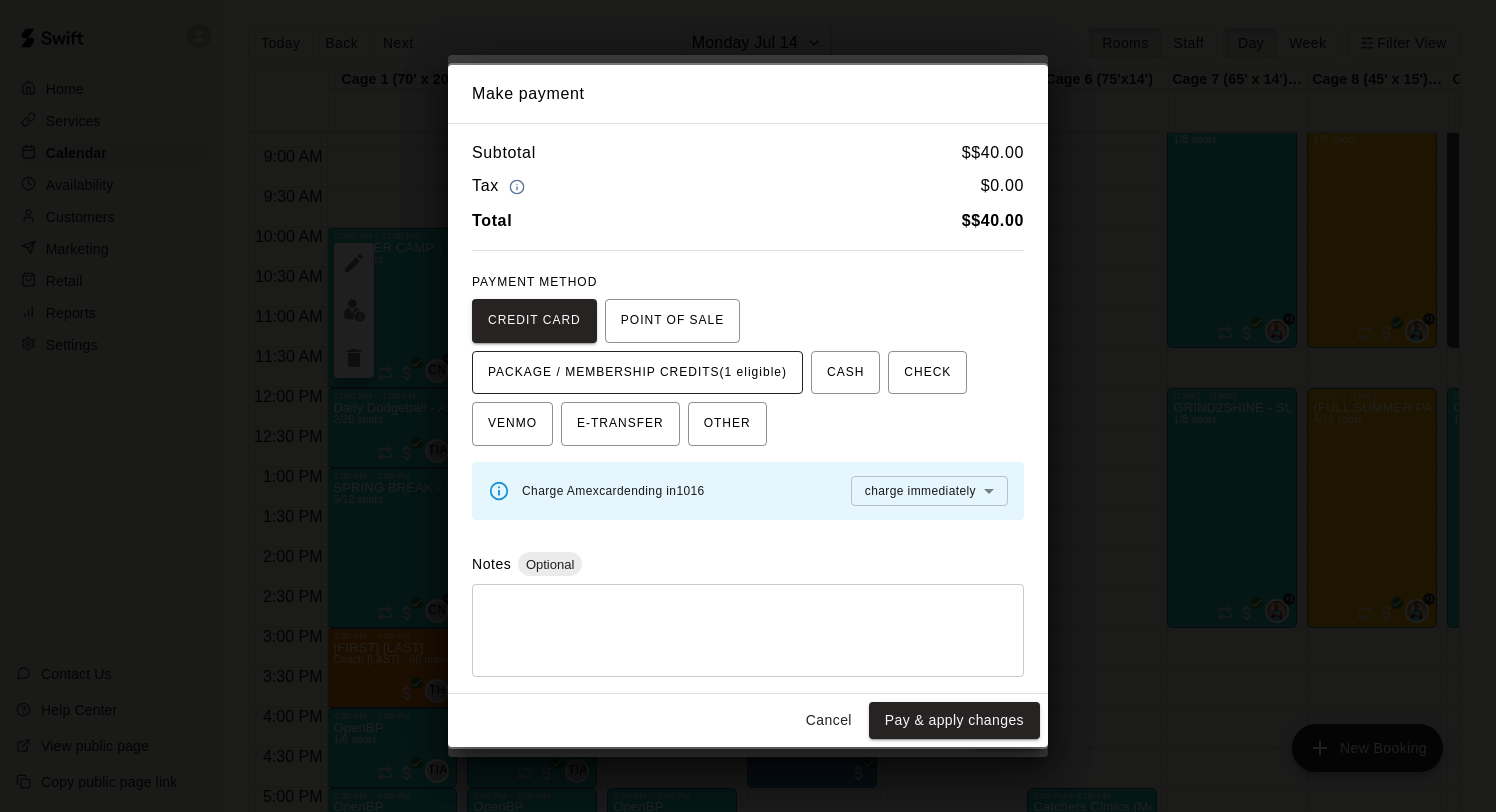 click on "PACKAGE / MEMBERSHIP CREDITS  (1 eligible)" at bounding box center (637, 373) 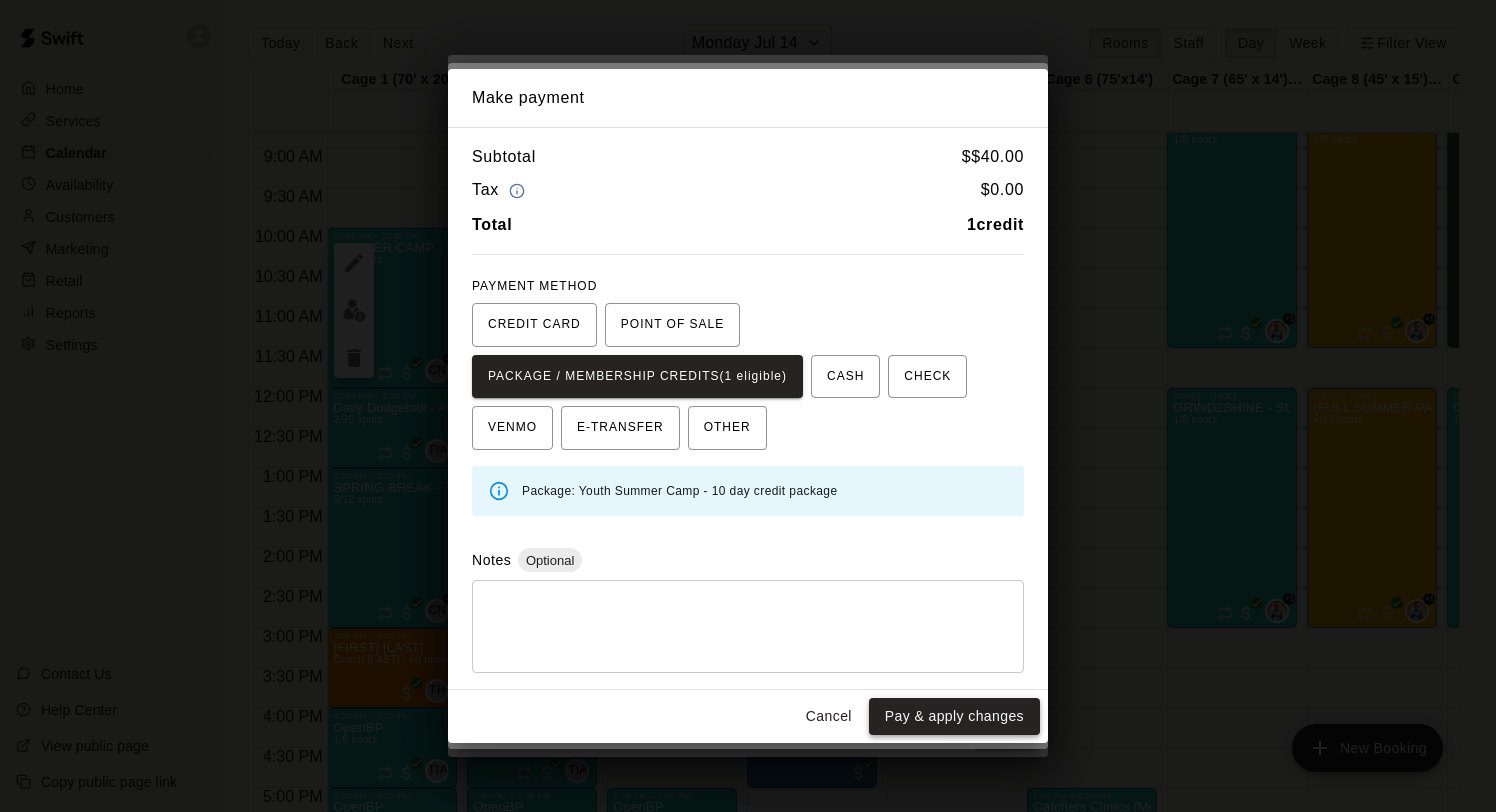 click on "Pay & apply changes" at bounding box center (954, 716) 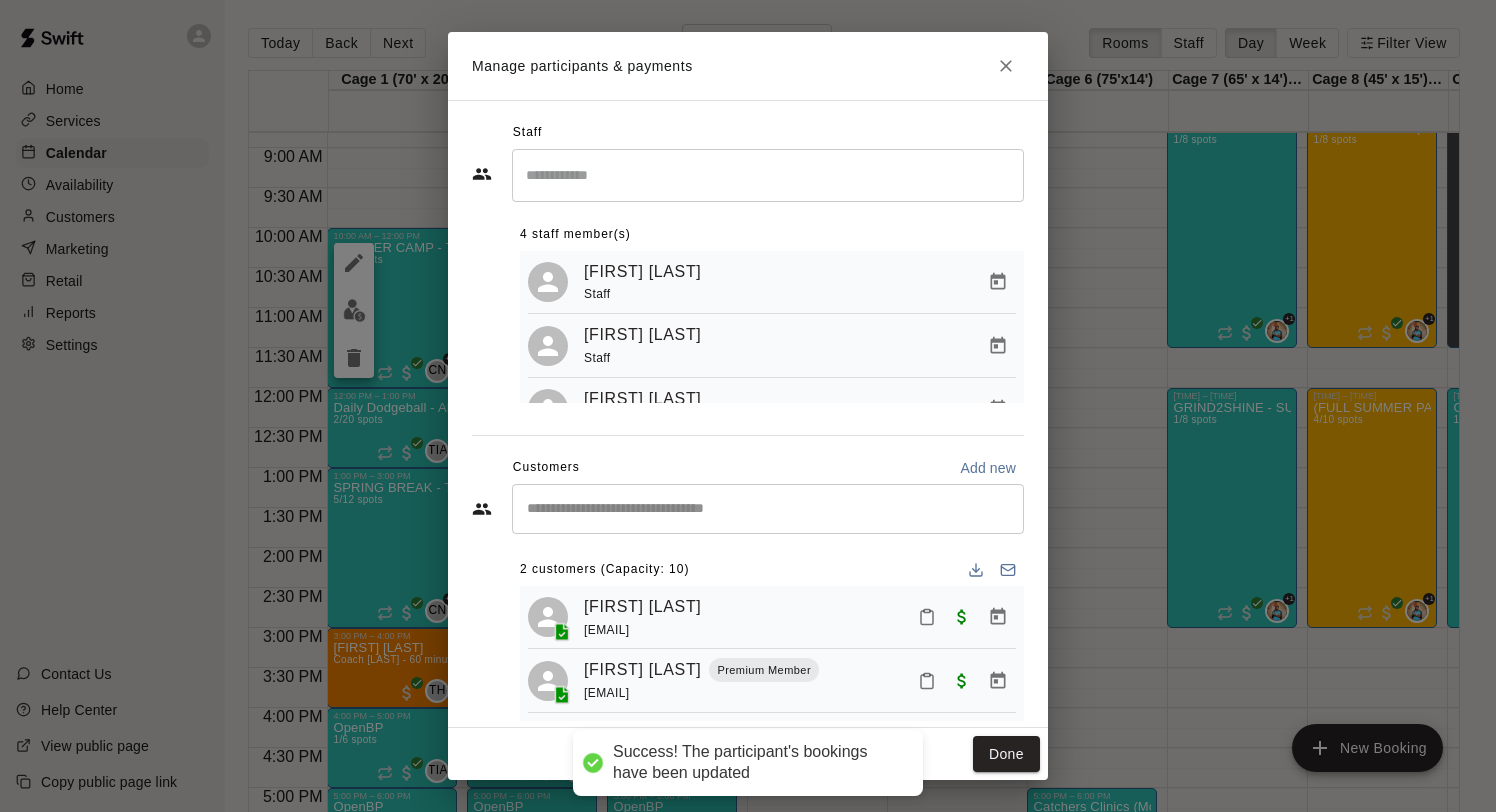 click on "Done" at bounding box center [748, 754] 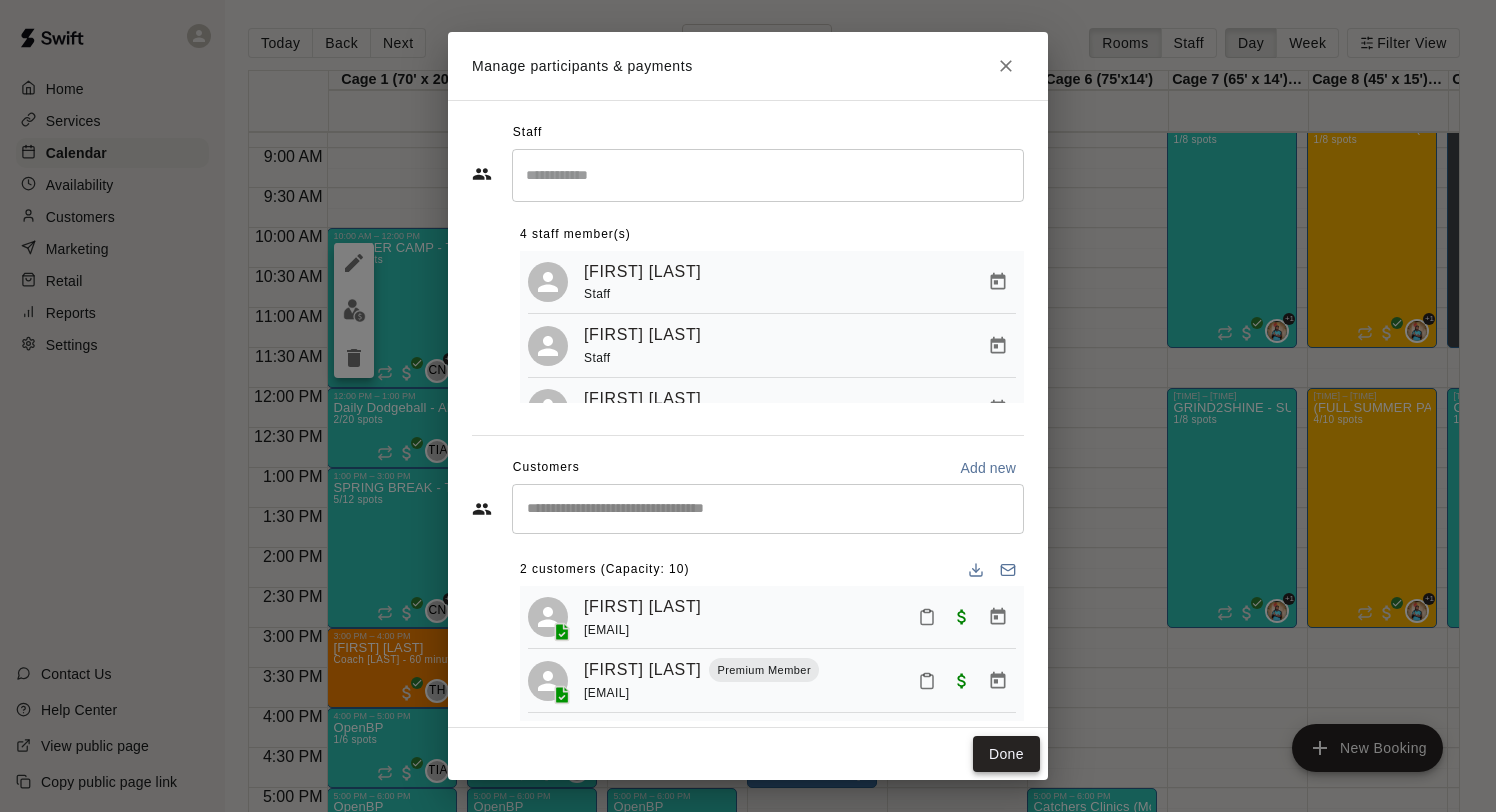 click on "Done" at bounding box center (1006, 754) 